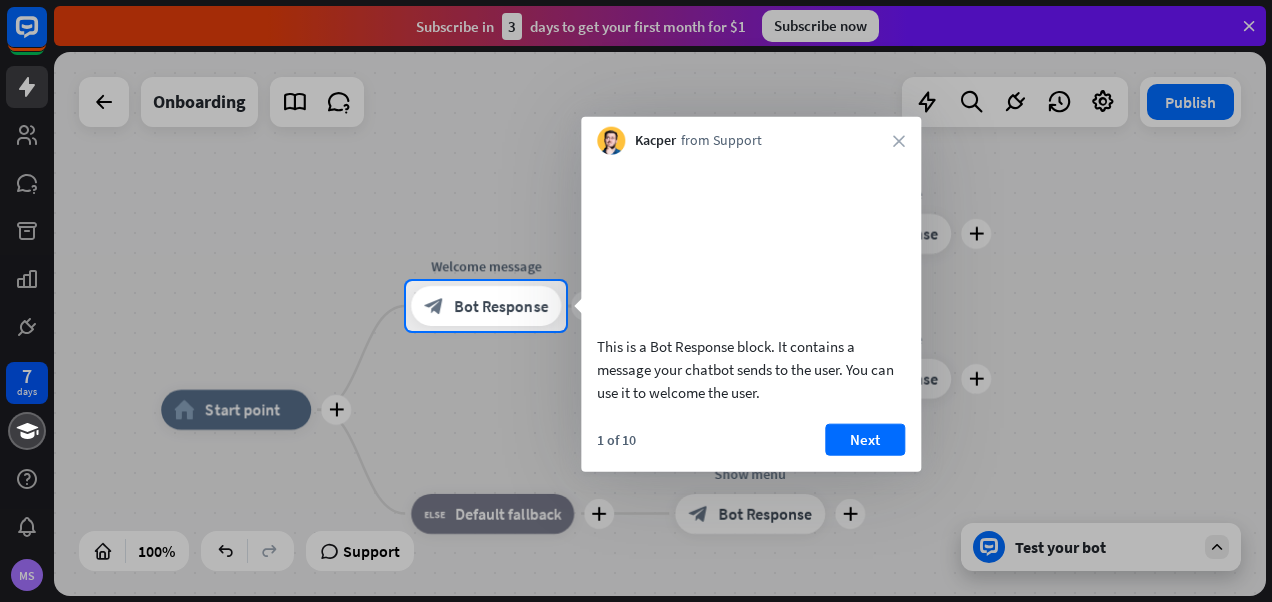 scroll, scrollTop: 0, scrollLeft: 0, axis: both 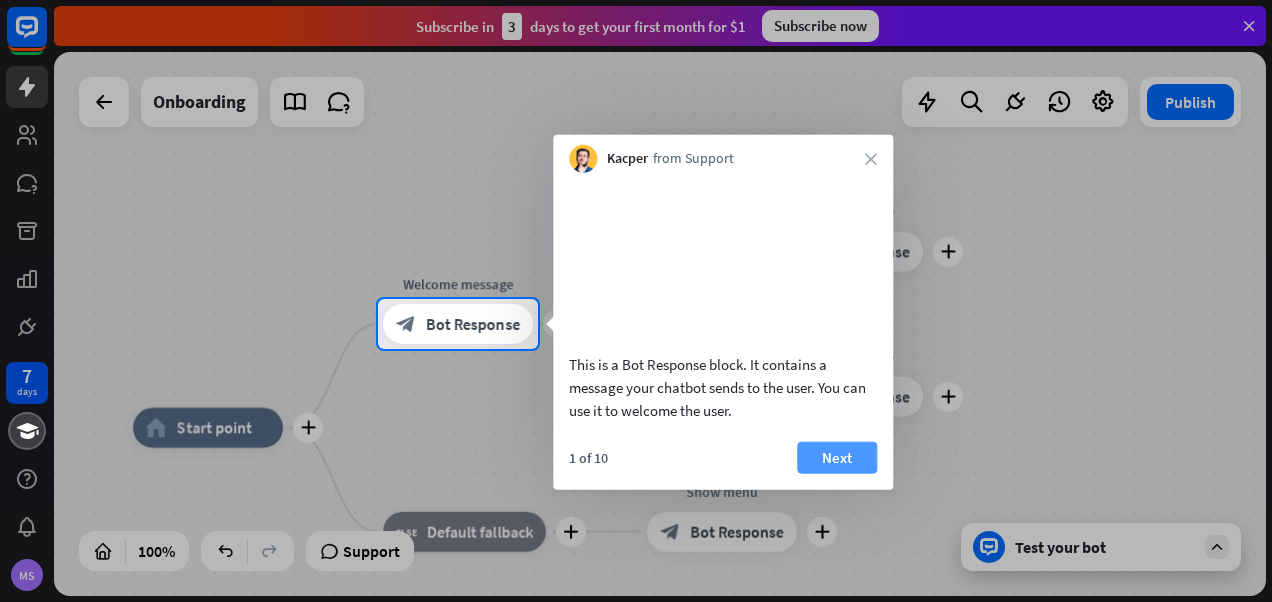 click on "Next" at bounding box center (837, 457) 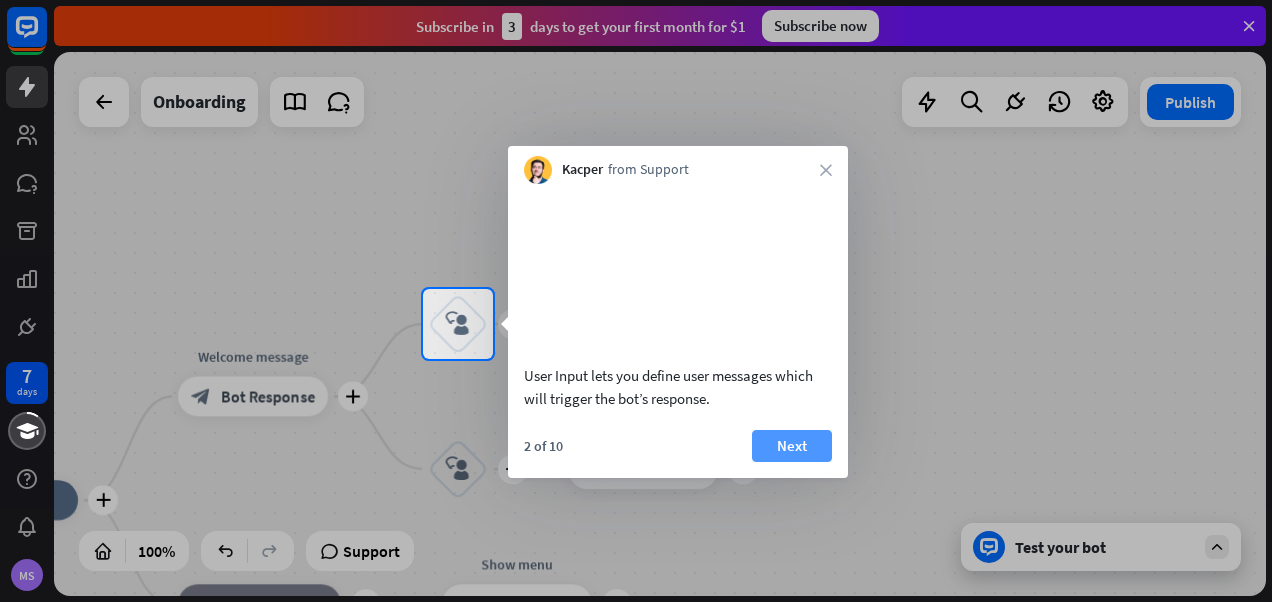 click on "Next" at bounding box center (792, 446) 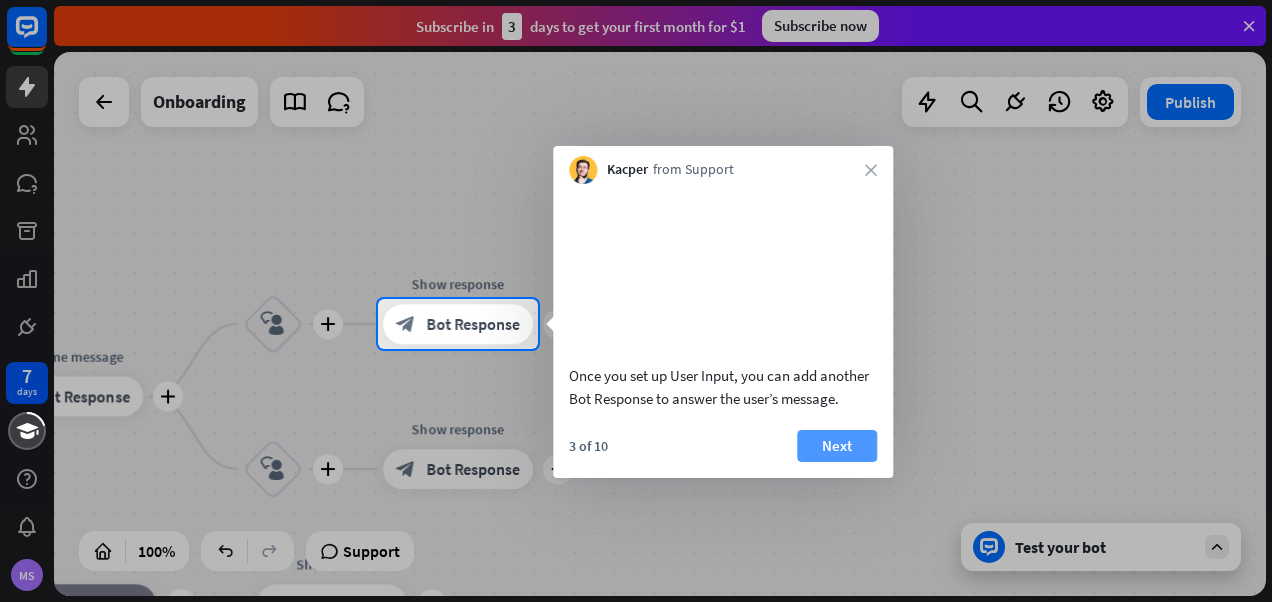 click on "Next" at bounding box center (837, 446) 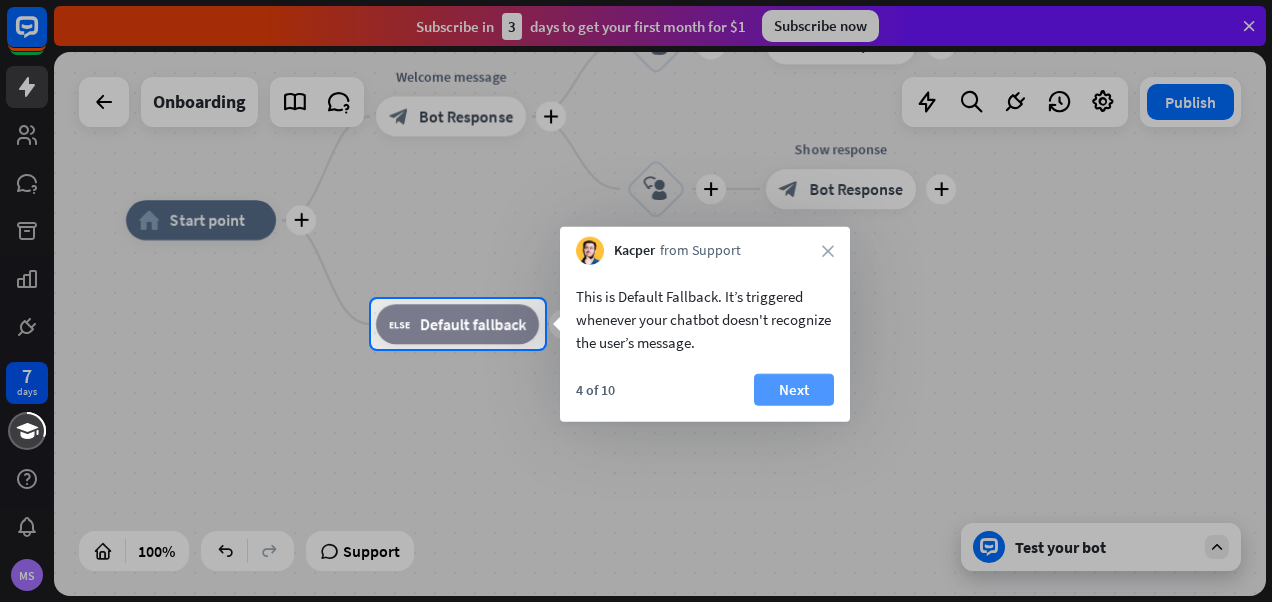 click on "Next" at bounding box center (794, 390) 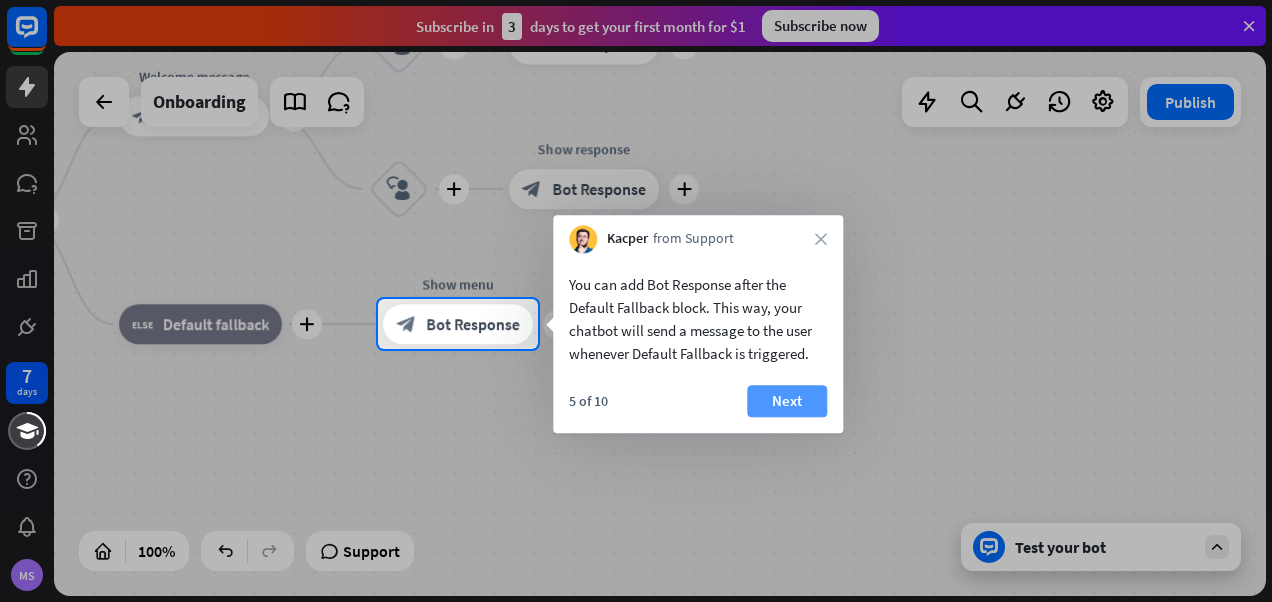 click on "Next" at bounding box center (787, 401) 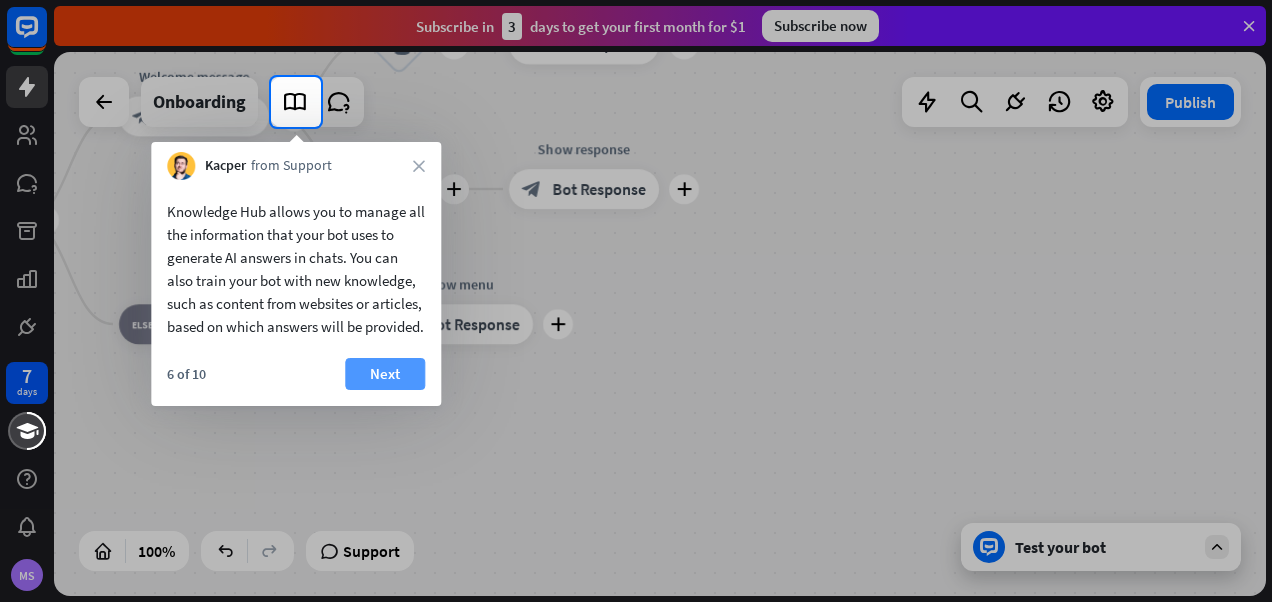 click on "Next" at bounding box center (385, 374) 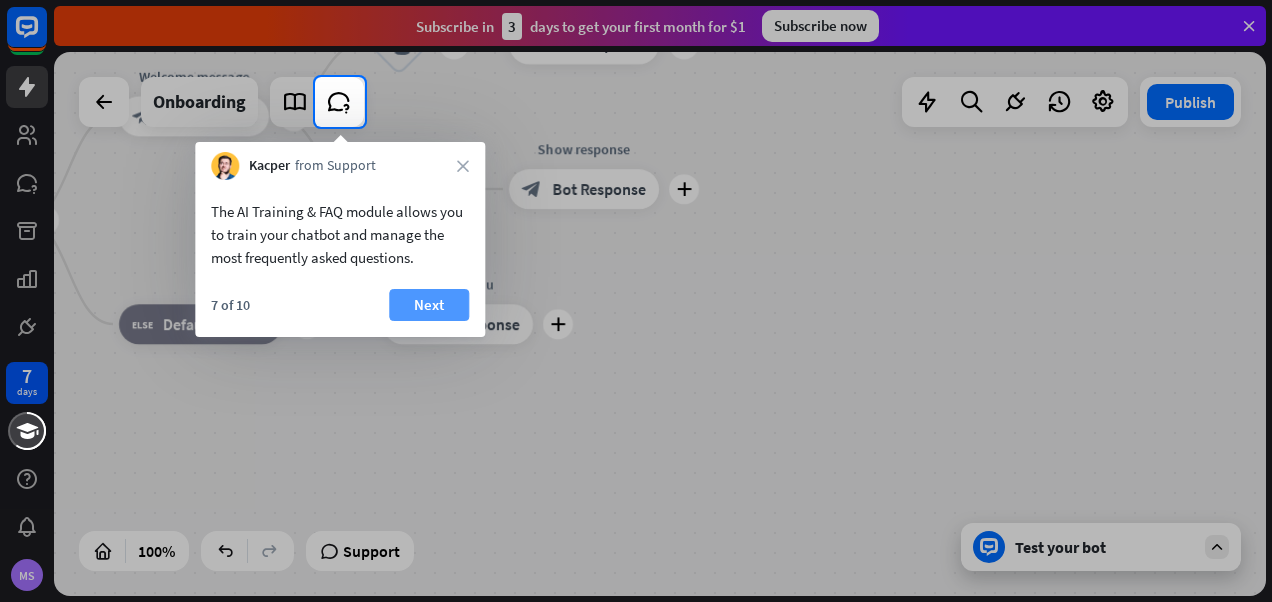 click on "Next" at bounding box center [429, 305] 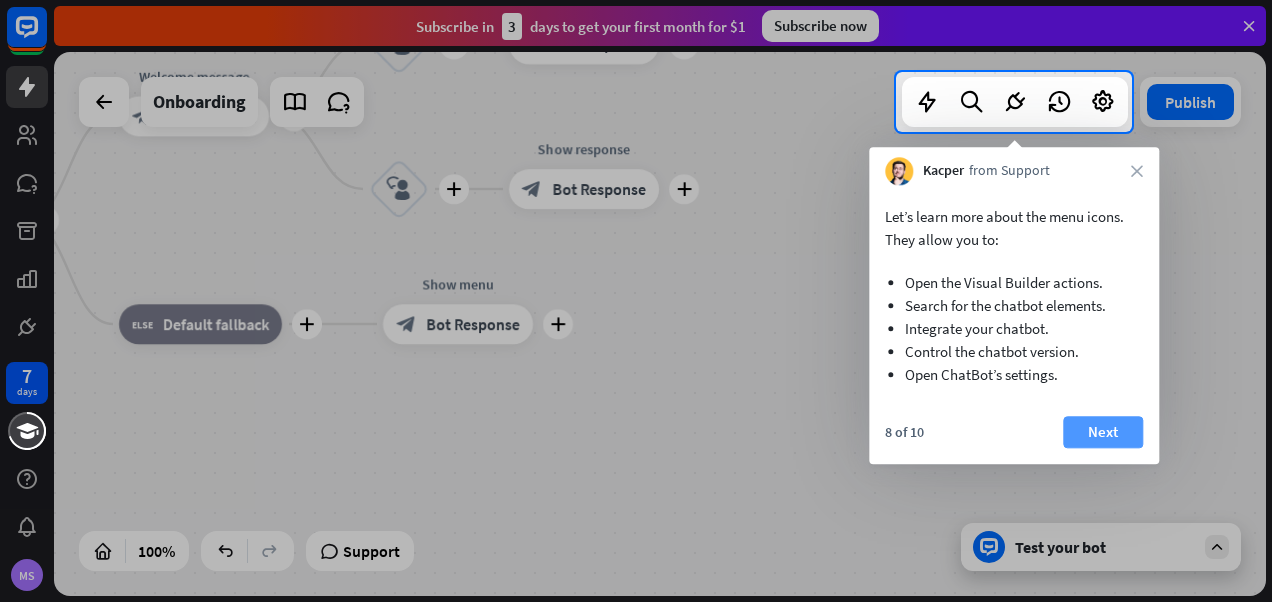 click on "Next" at bounding box center (1103, 432) 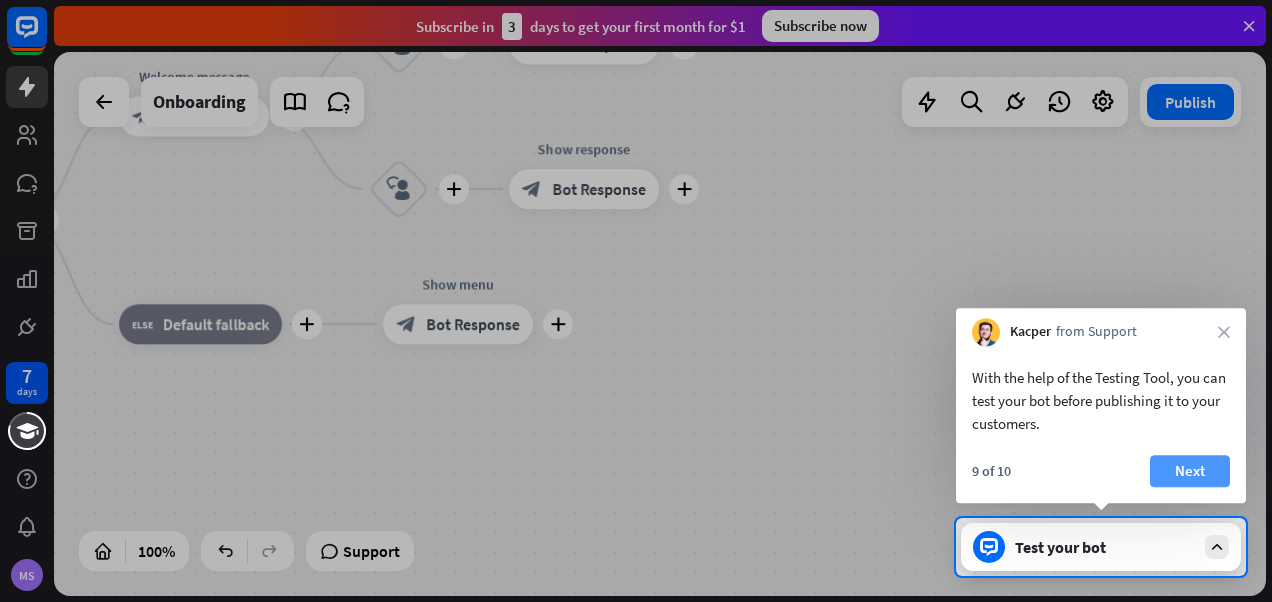 click on "Next" at bounding box center [1190, 471] 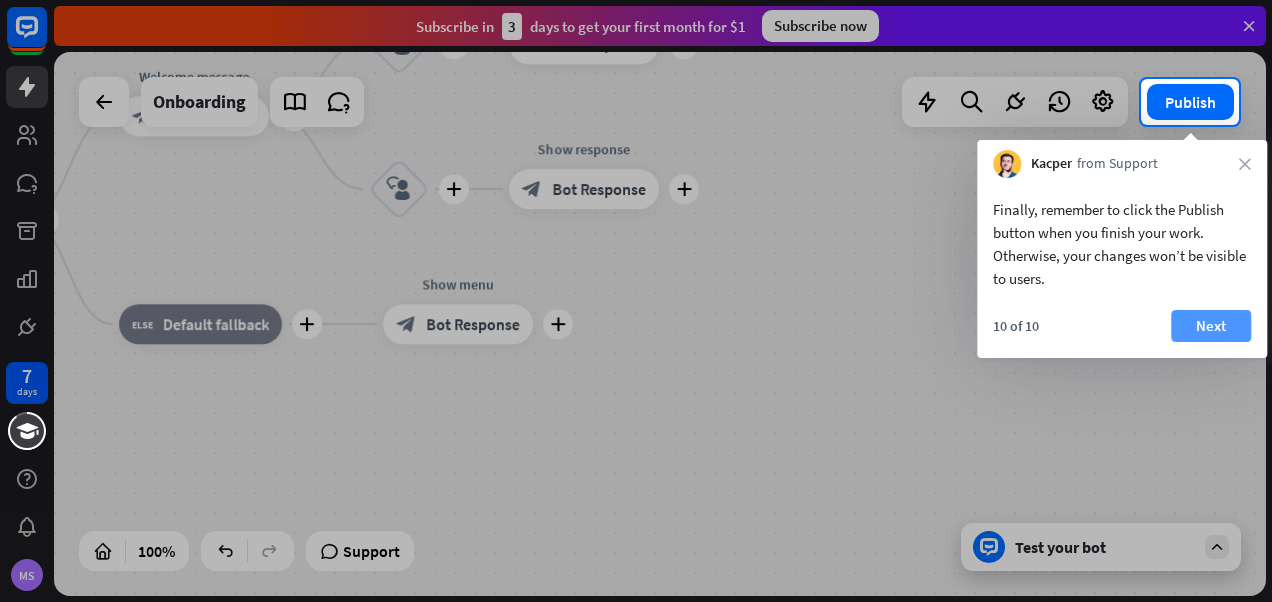 click on "Next" at bounding box center (1211, 326) 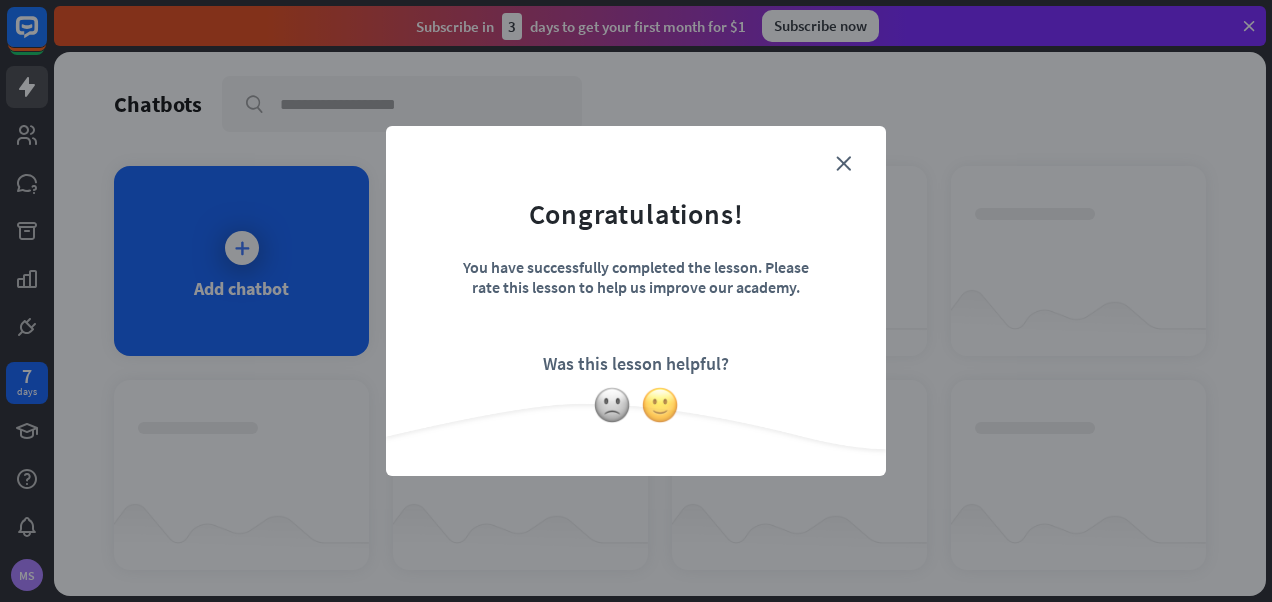 click at bounding box center [660, 405] 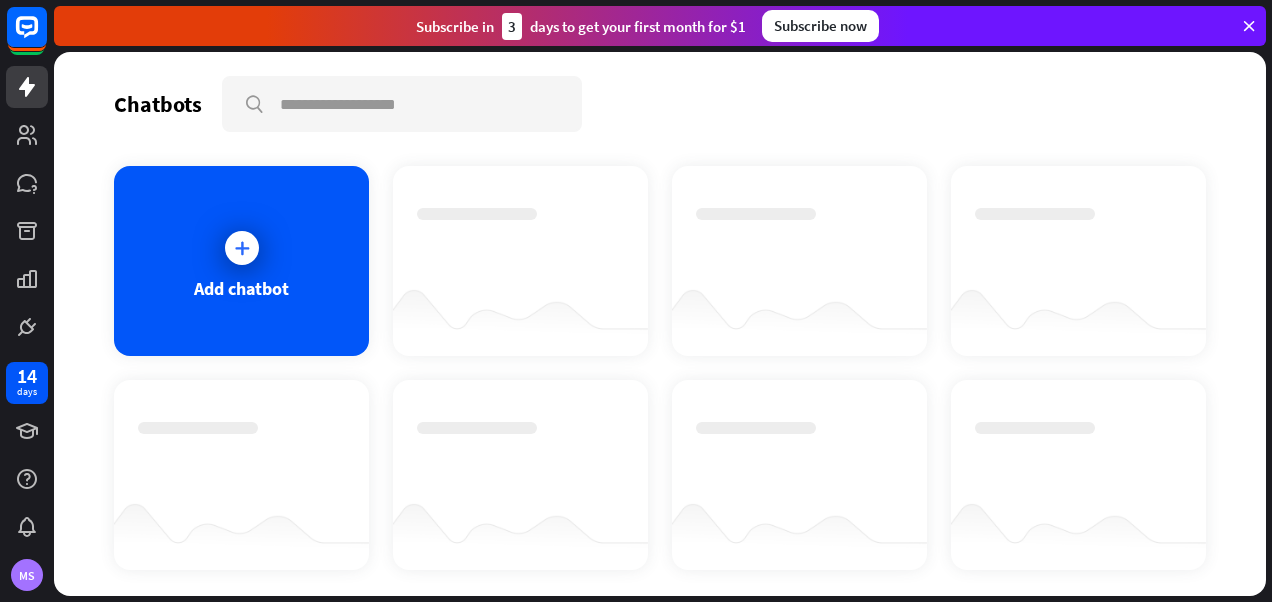click on "Subscribe now" at bounding box center [820, 26] 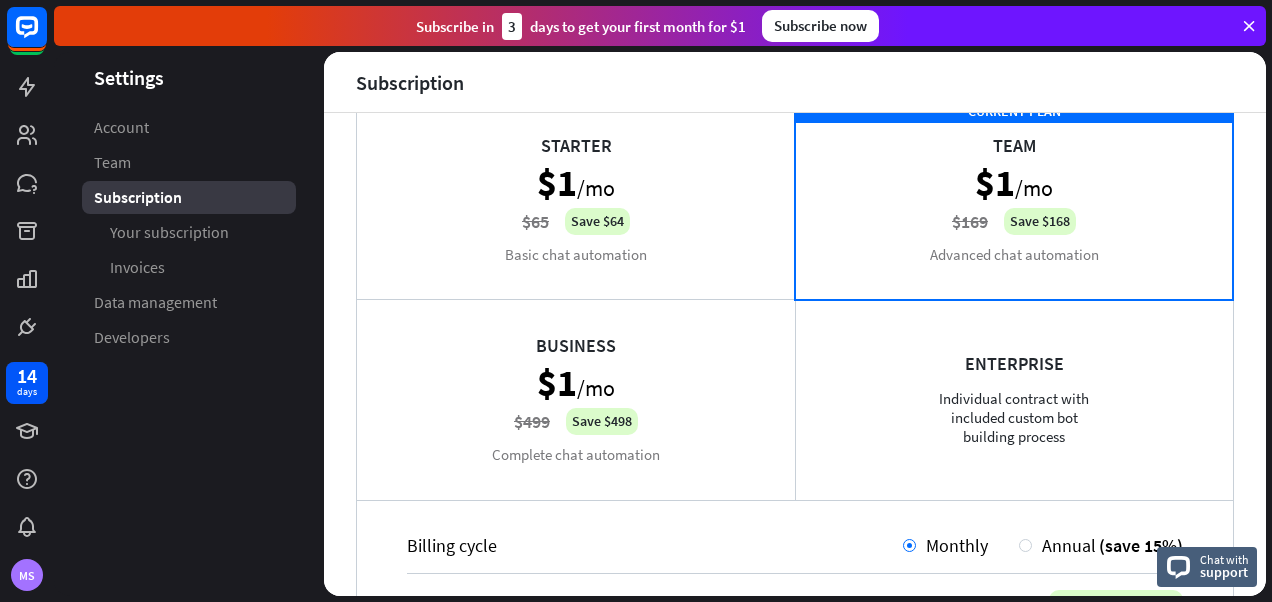 scroll, scrollTop: 144, scrollLeft: 0, axis: vertical 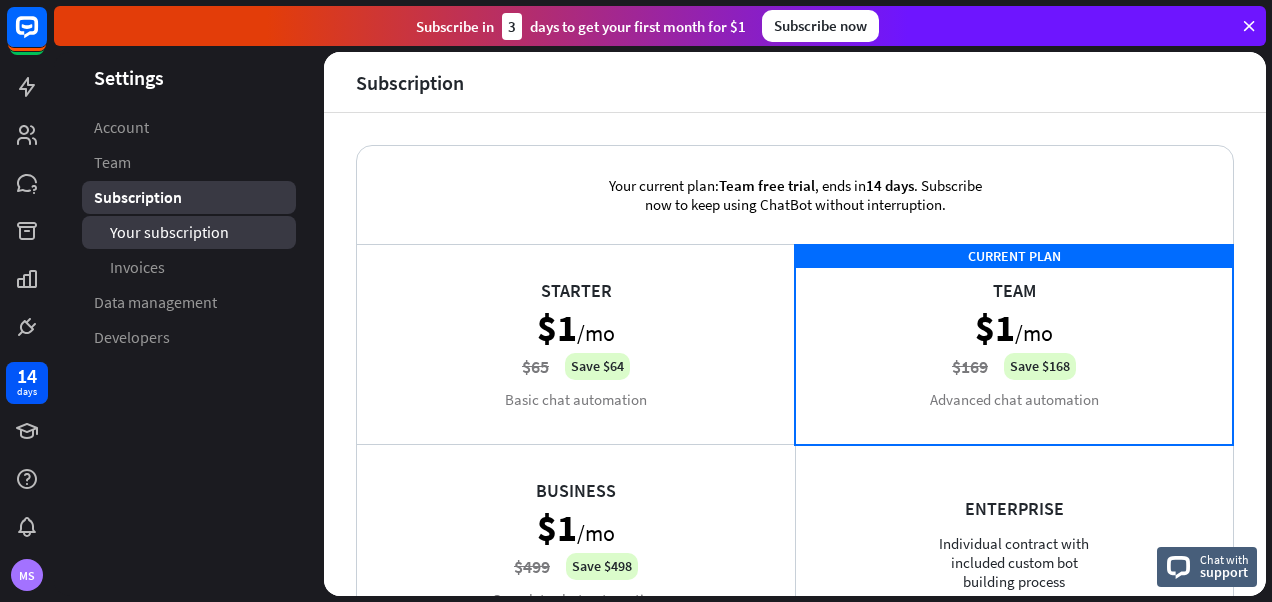 click on "Your subscription" at bounding box center [169, 232] 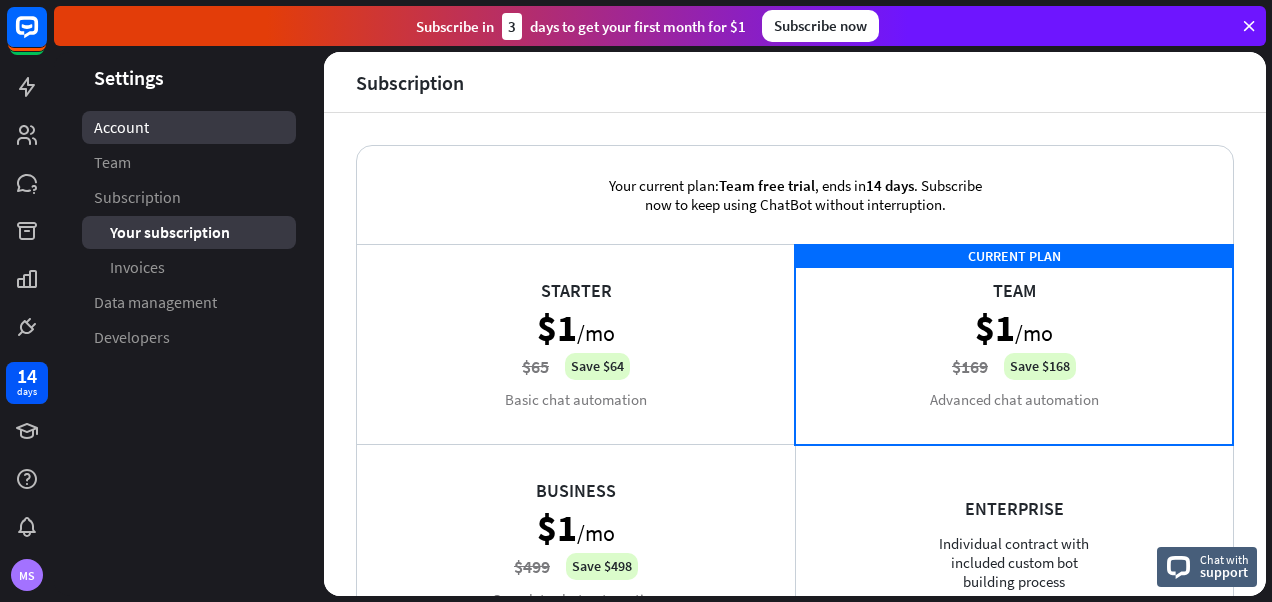 click on "Account" at bounding box center (189, 127) 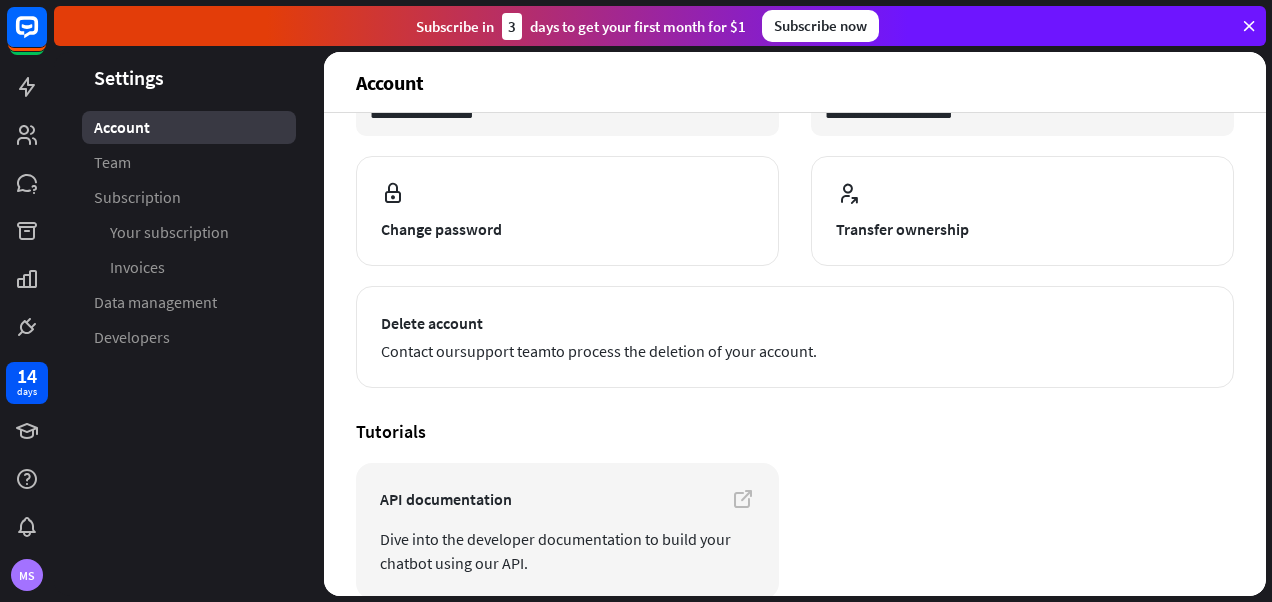 scroll, scrollTop: 159, scrollLeft: 0, axis: vertical 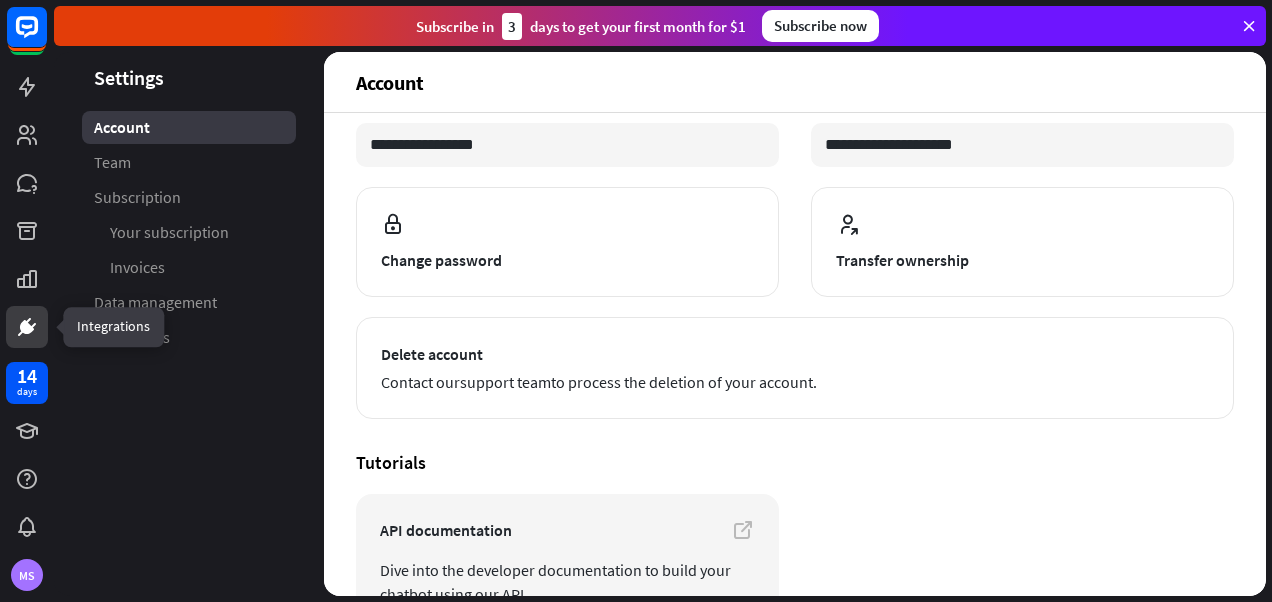 click 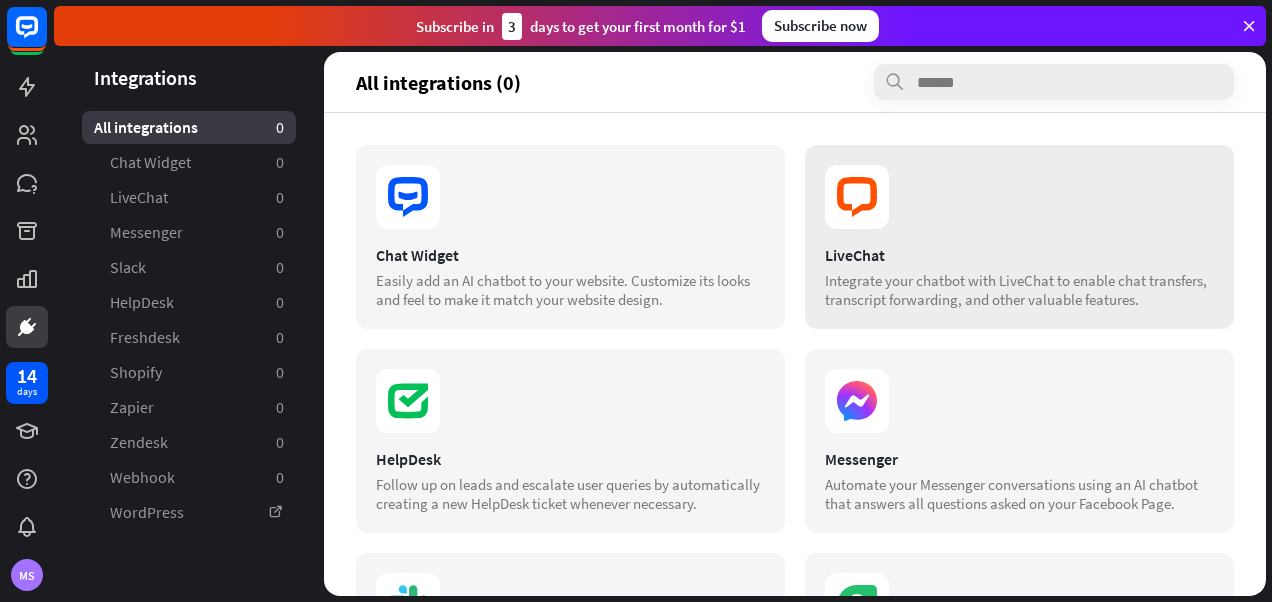 click on "LiveChat
Integrate your chatbot with LiveChat to enable chat transfers, transcript forwarding, and other valuable features." at bounding box center (1019, 277) 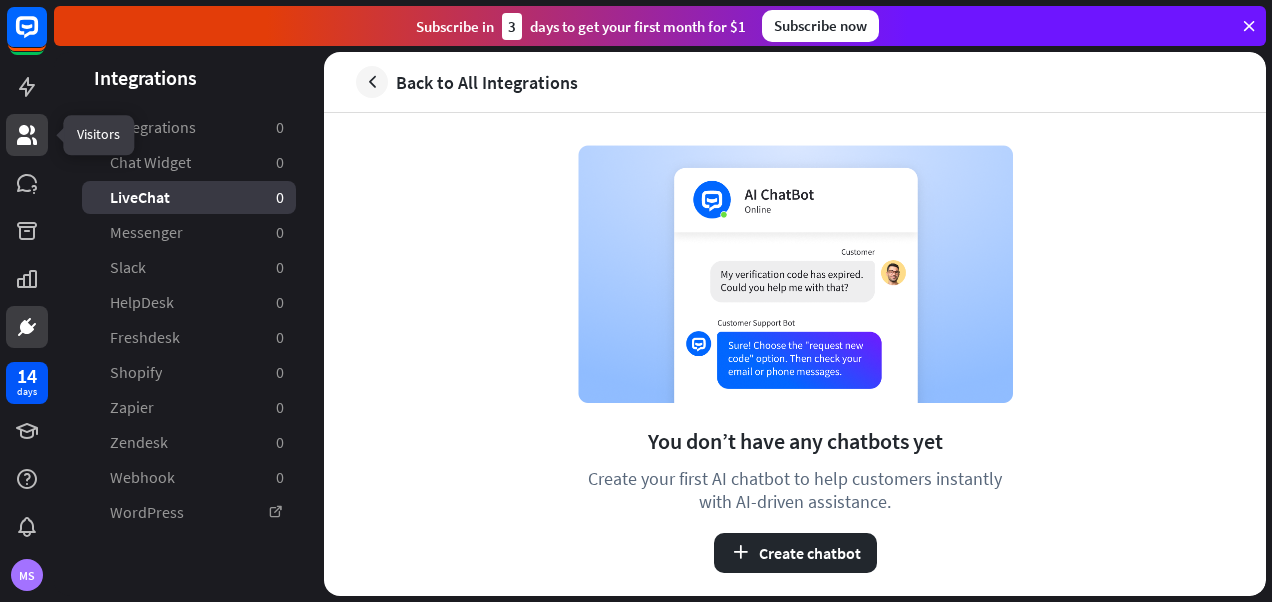 click 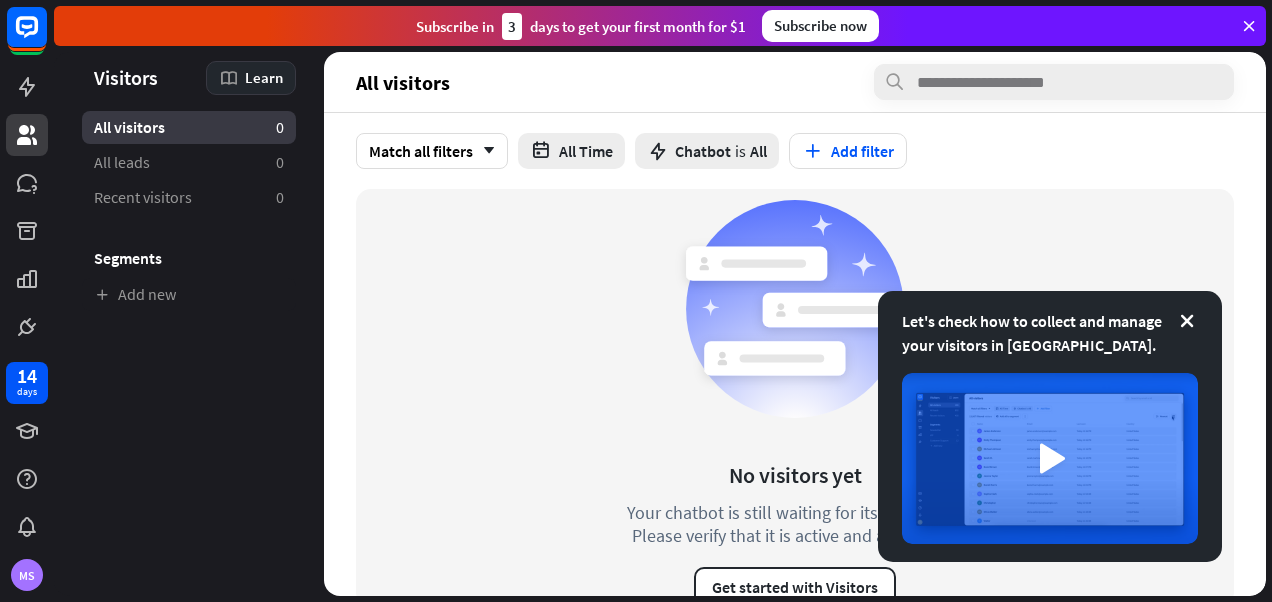 click on "Learn" at bounding box center [264, 77] 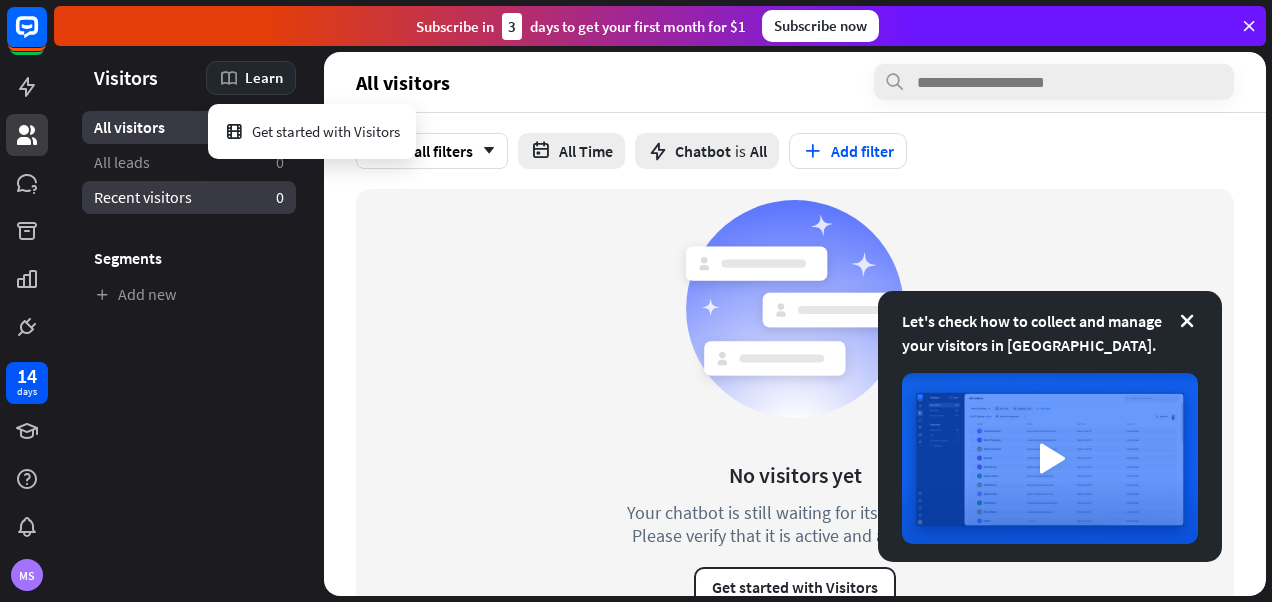 click on "Recent visitors
0" at bounding box center [189, 197] 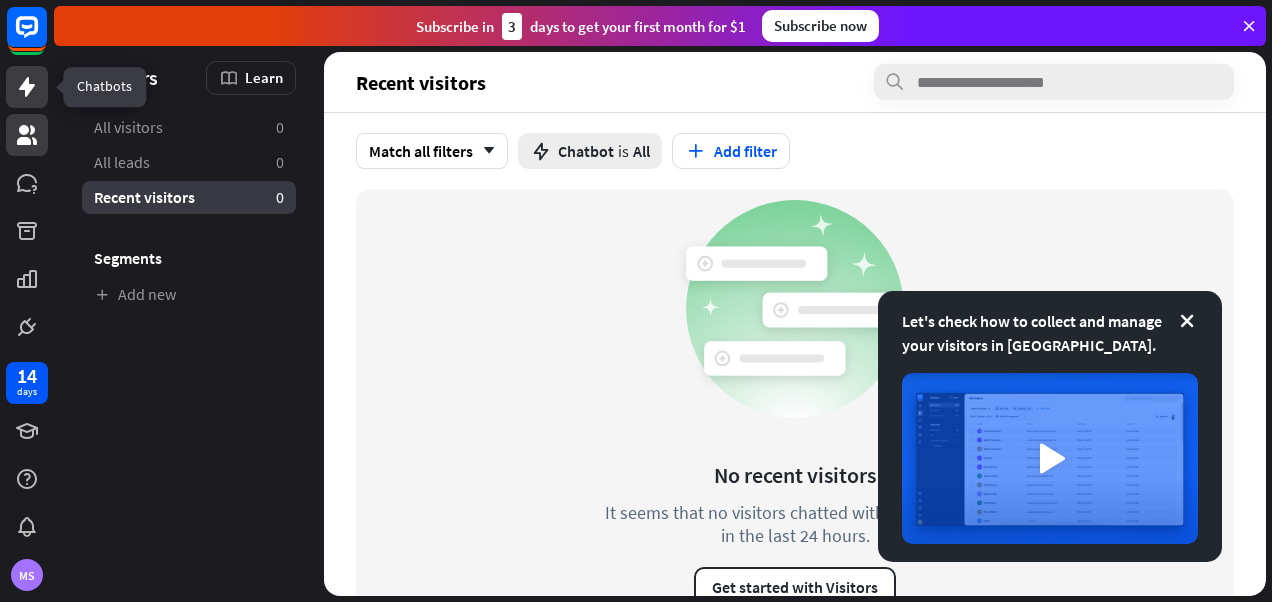 click 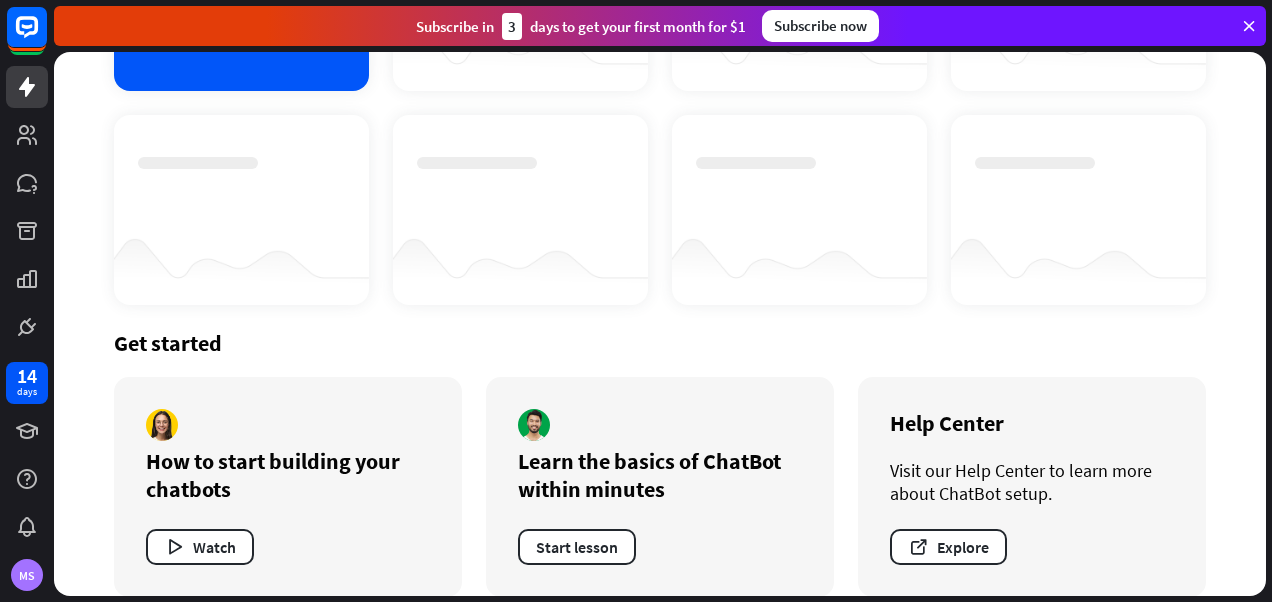 scroll, scrollTop: 290, scrollLeft: 0, axis: vertical 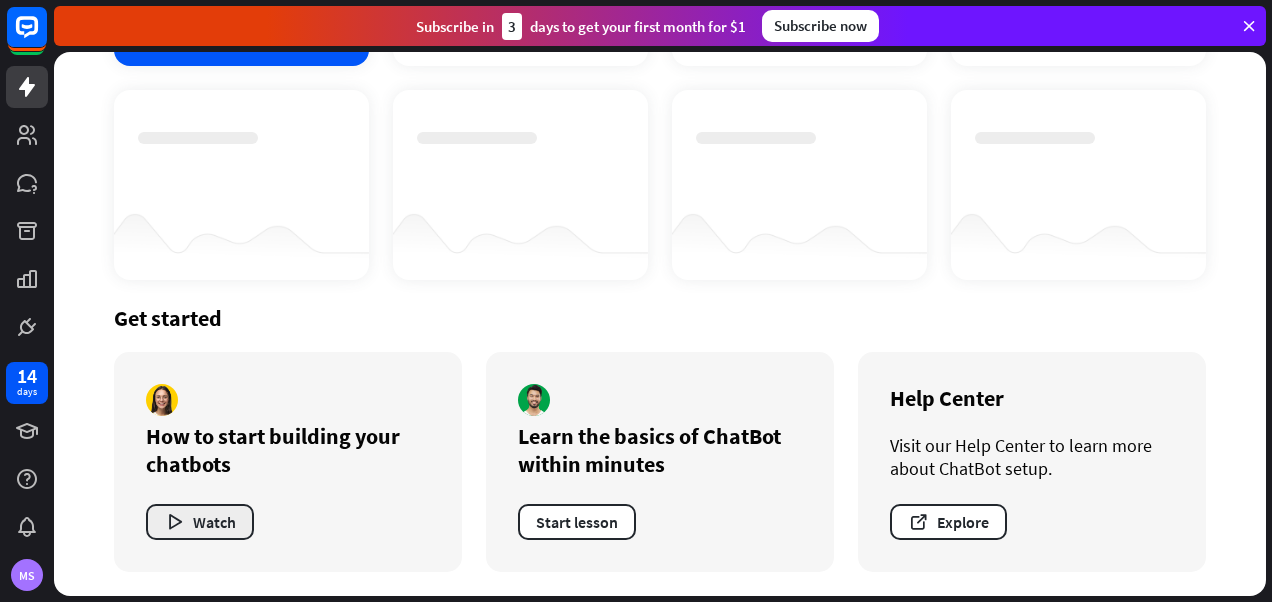 click on "Watch" at bounding box center [200, 522] 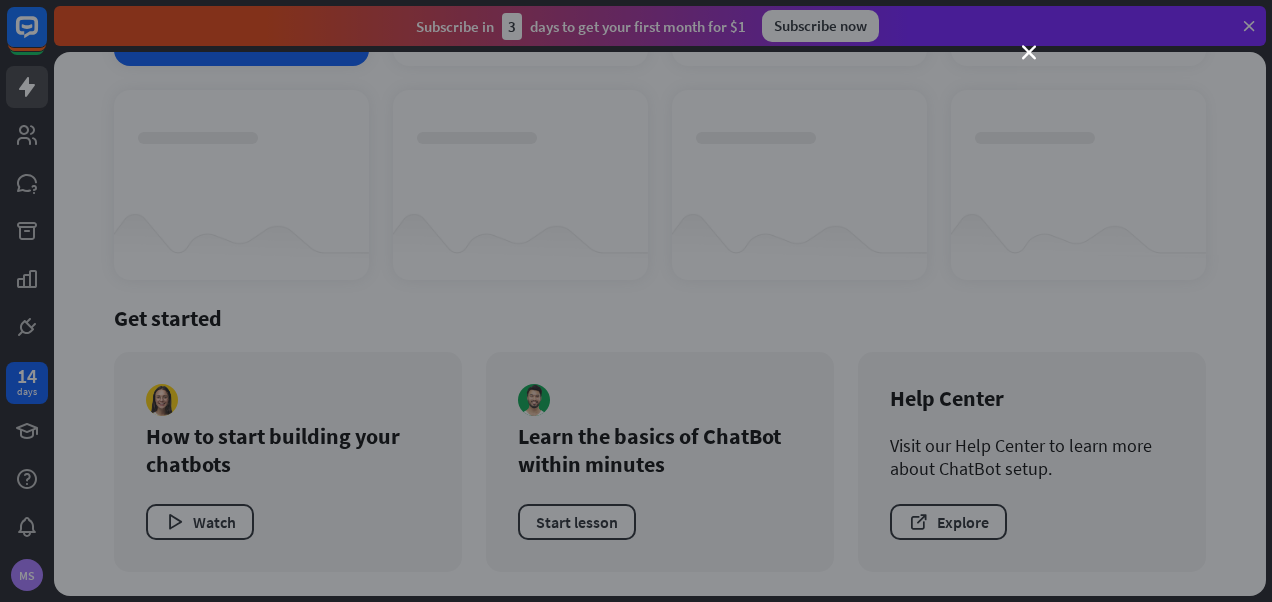 click on "close" at bounding box center [636, 301] 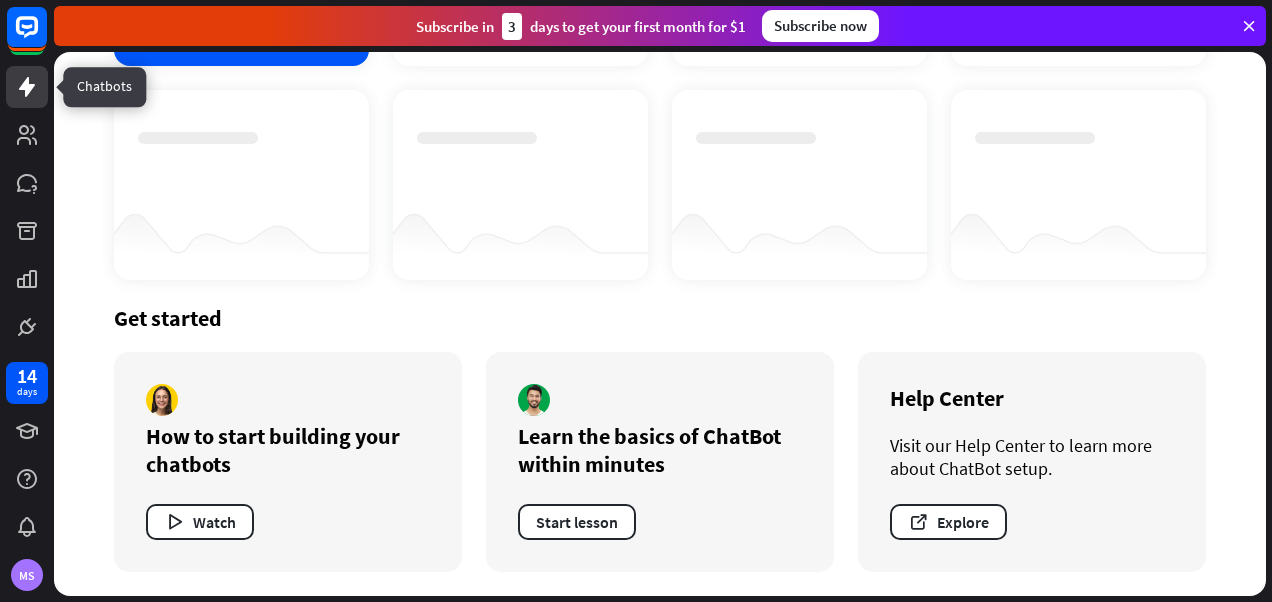 click 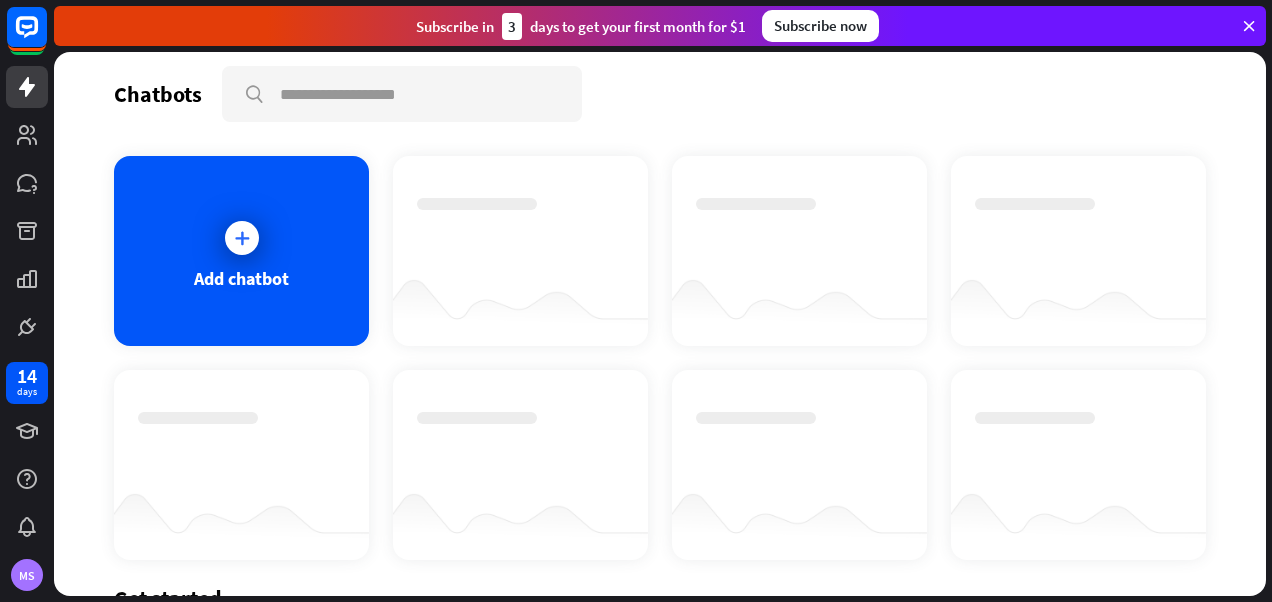 scroll, scrollTop: 0, scrollLeft: 0, axis: both 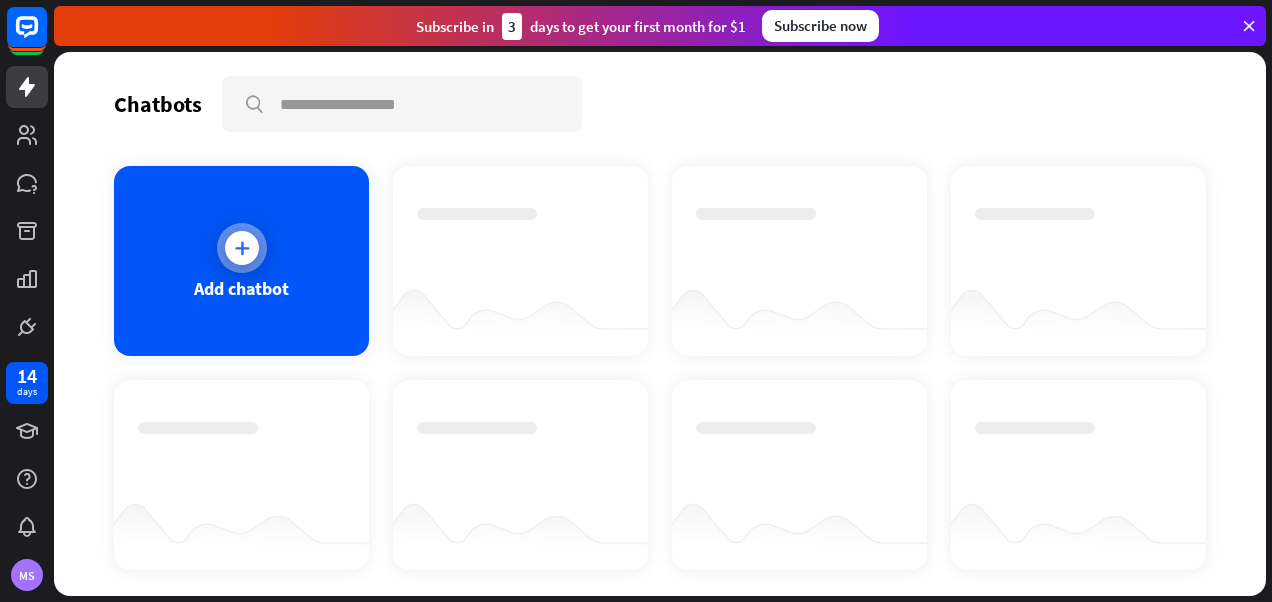 click at bounding box center [242, 248] 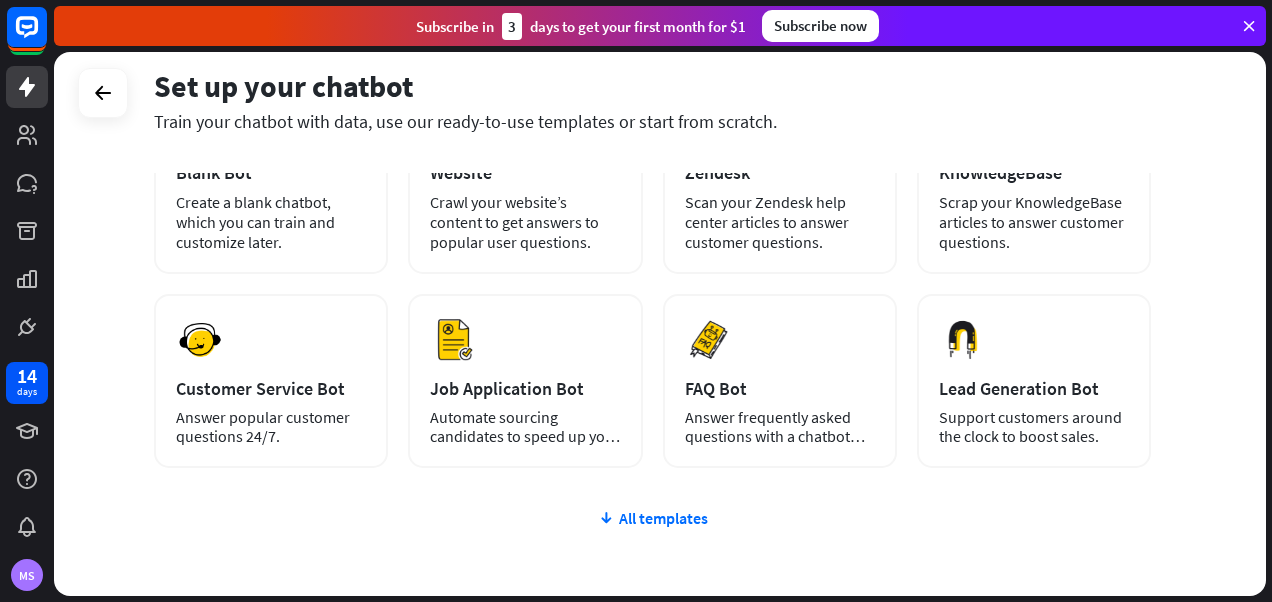 scroll, scrollTop: 195, scrollLeft: 0, axis: vertical 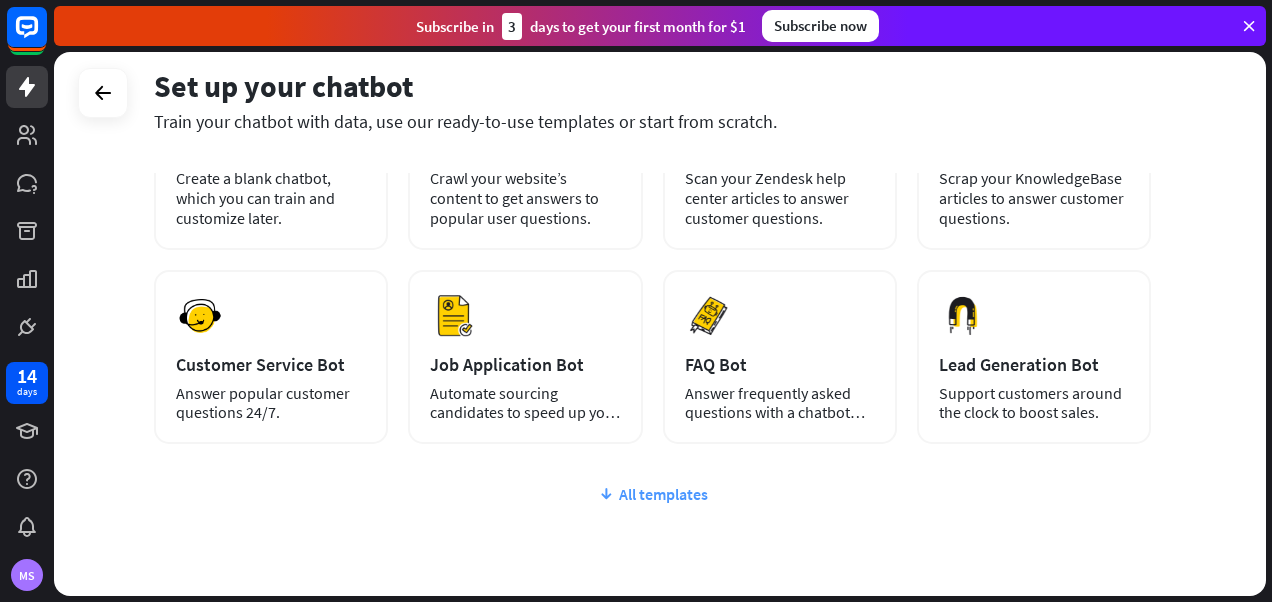 click on "All templates" at bounding box center (652, 494) 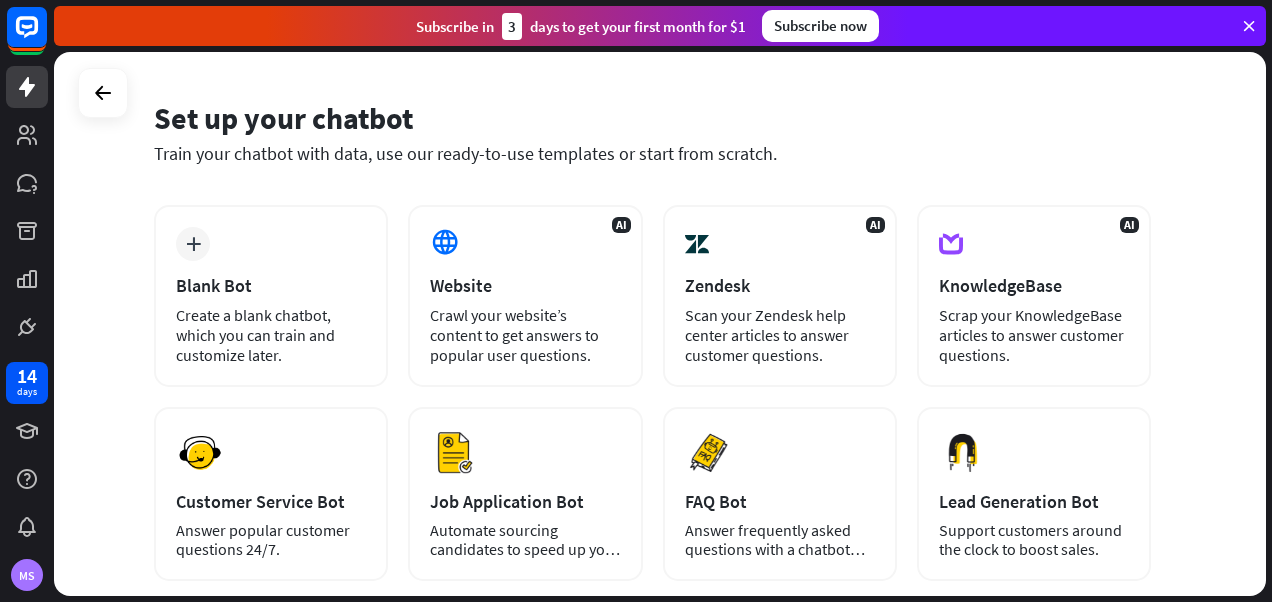 scroll, scrollTop: 64, scrollLeft: 0, axis: vertical 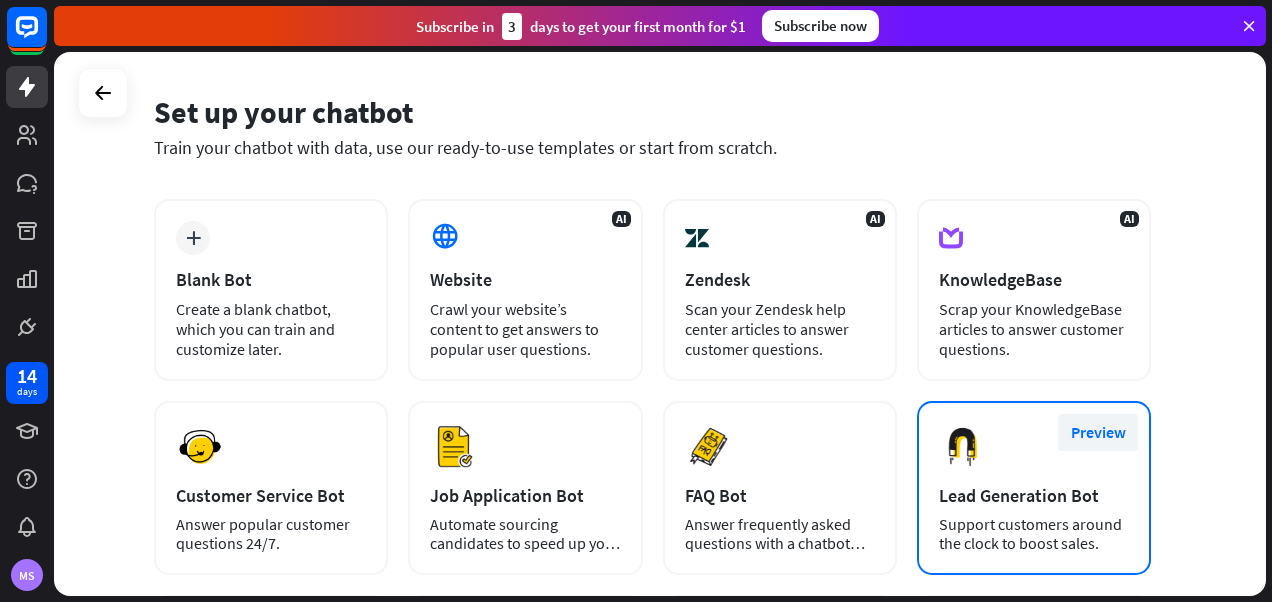 click on "Preview" at bounding box center (1098, 432) 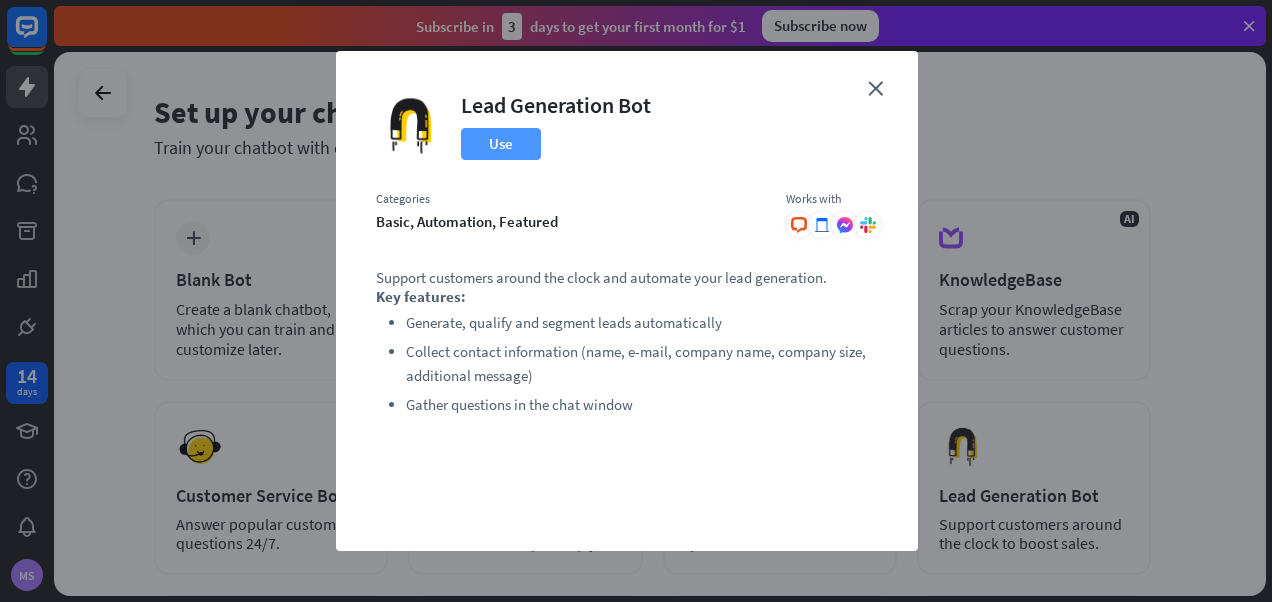 click on "Use" at bounding box center (501, 144) 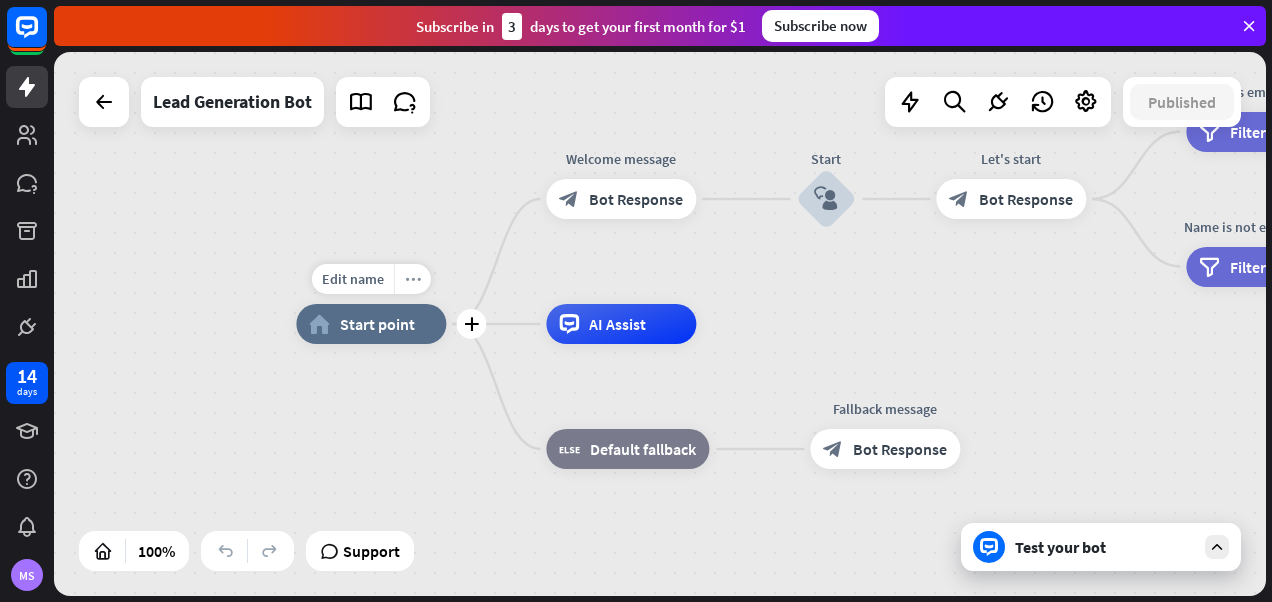 click on "more_horiz" at bounding box center [413, 279] 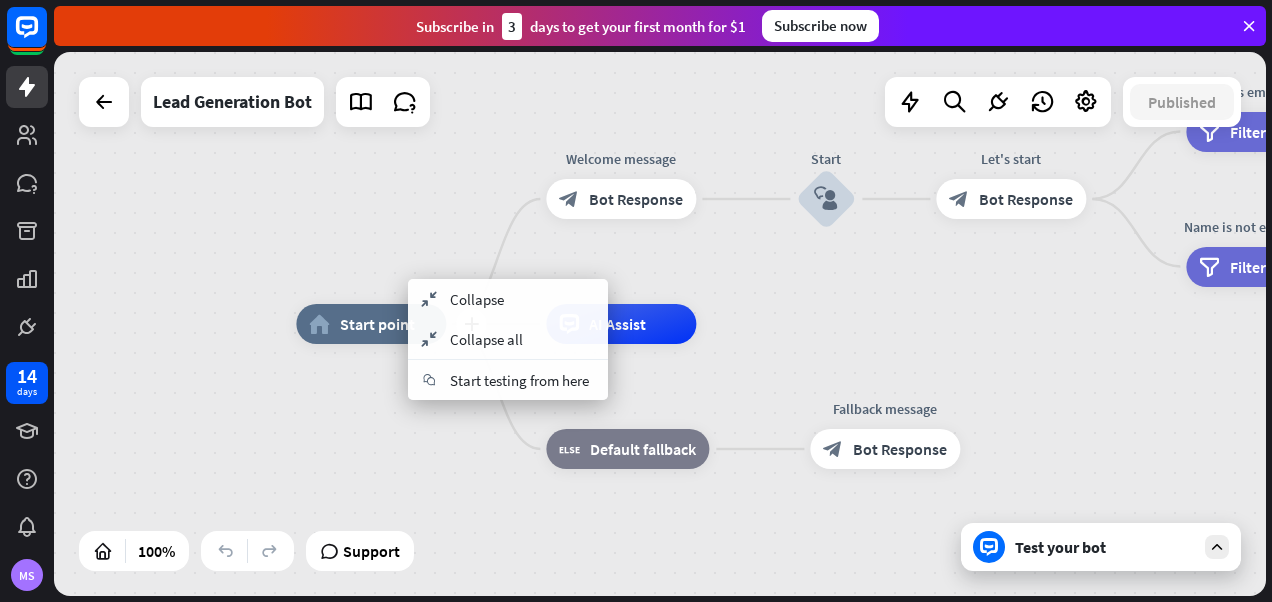 click on "Start point" at bounding box center [377, 324] 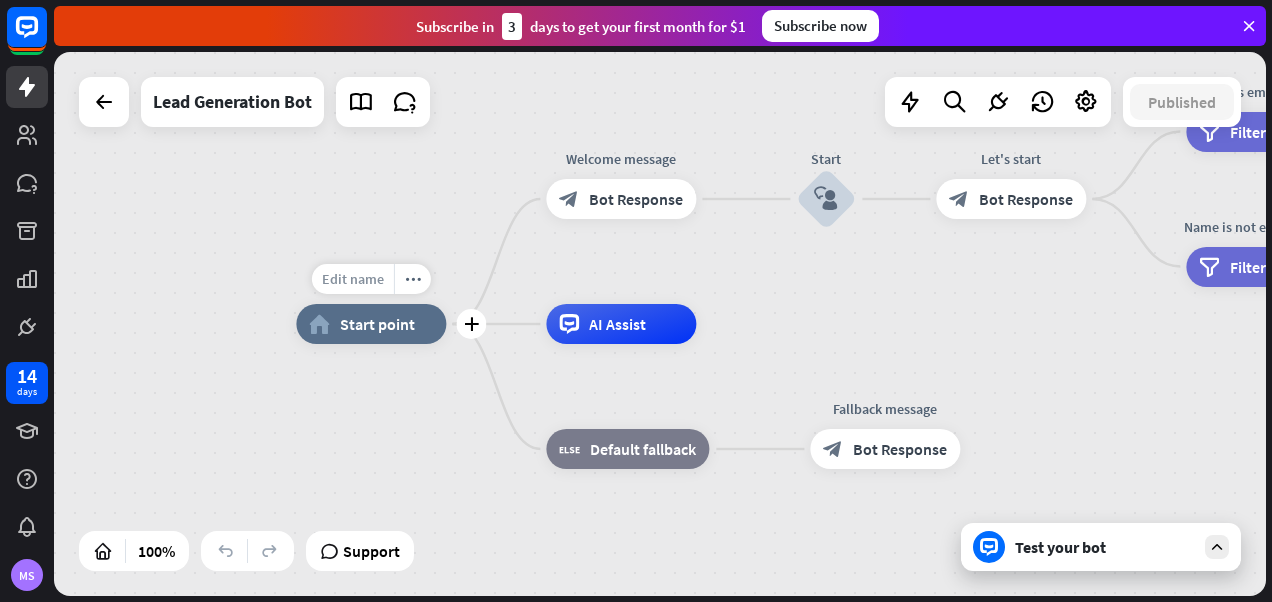 click on "Edit name" at bounding box center (353, 279) 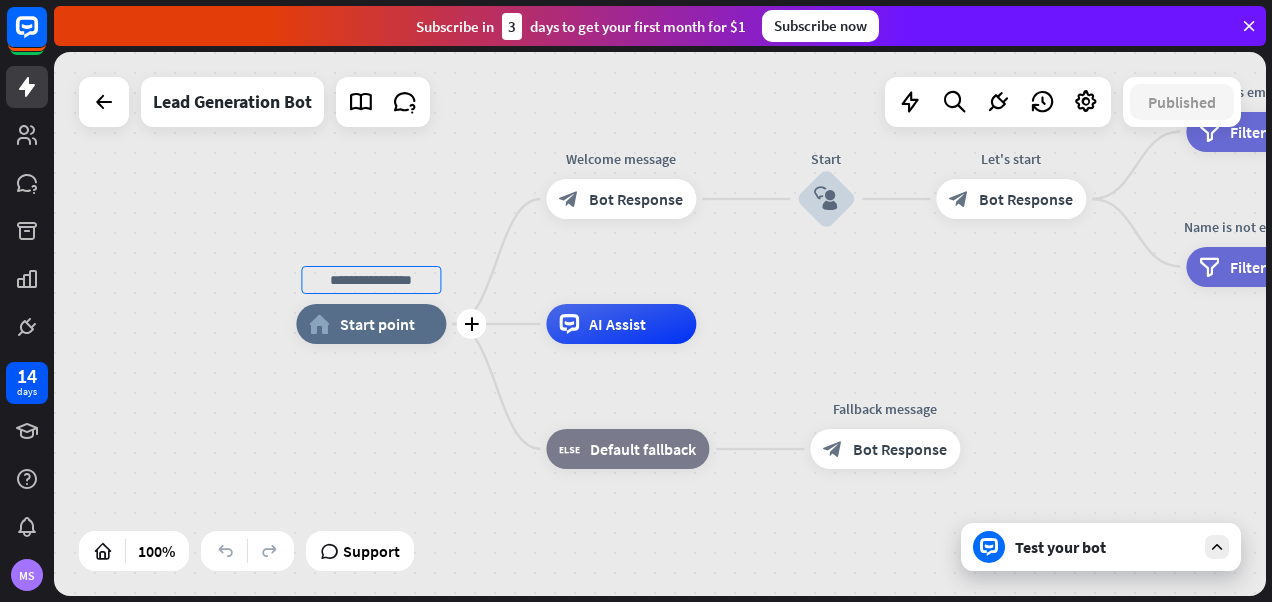 drag, startPoint x: 320, startPoint y: 278, endPoint x: 431, endPoint y: 271, distance: 111.220505 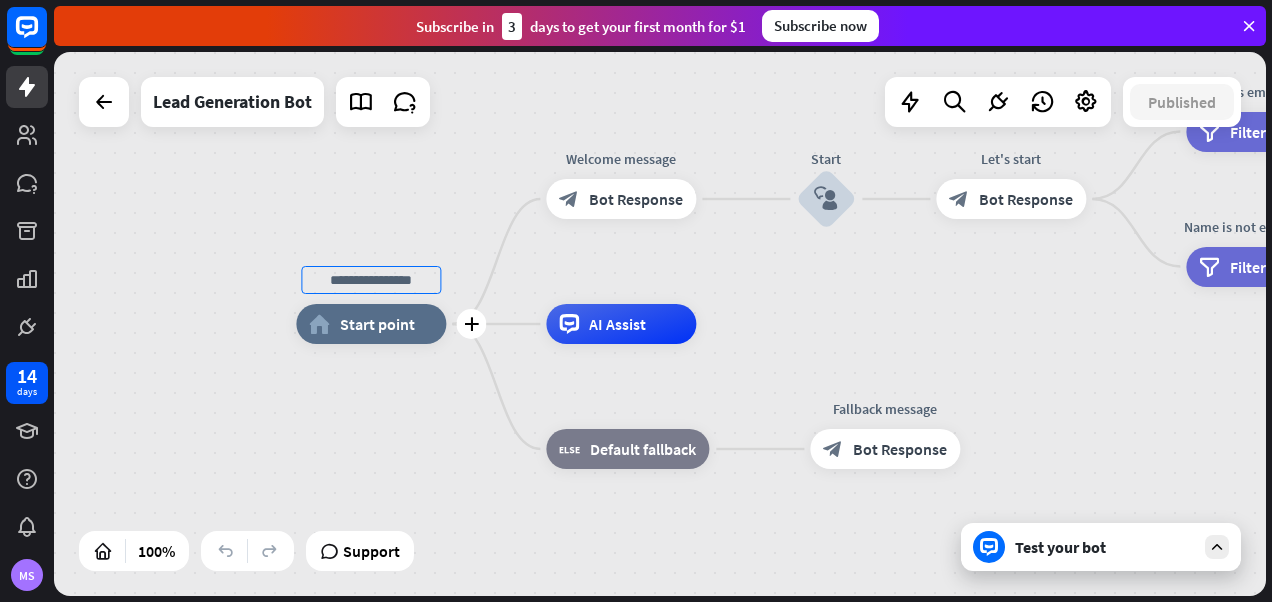 click at bounding box center (371, 280) 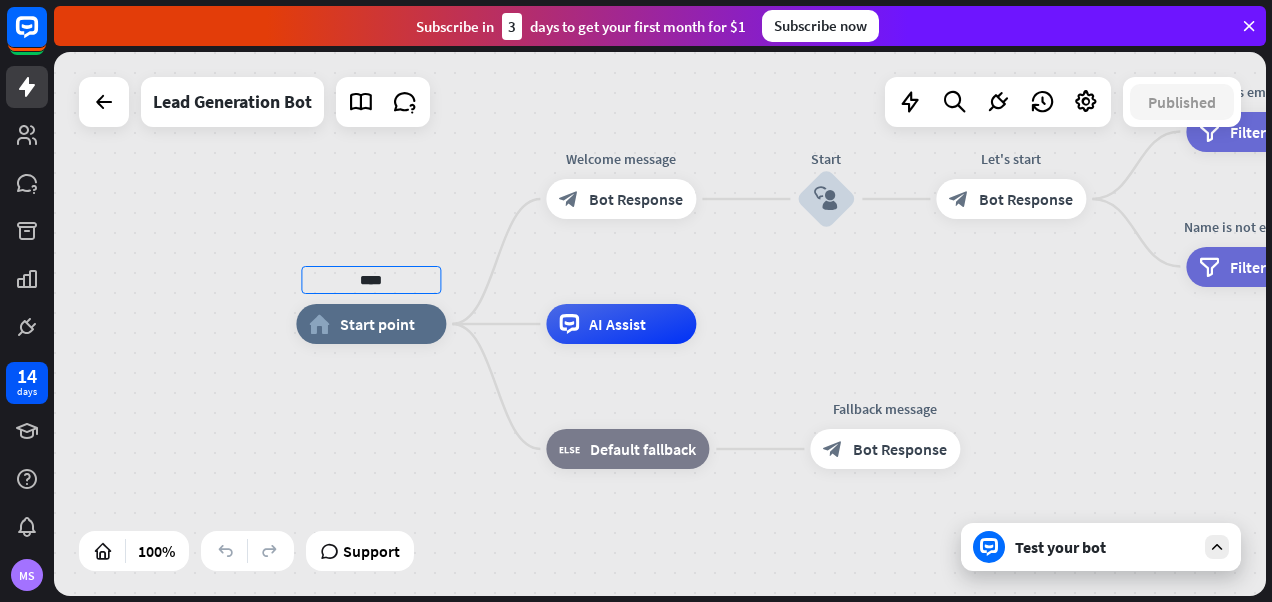 type on "****" 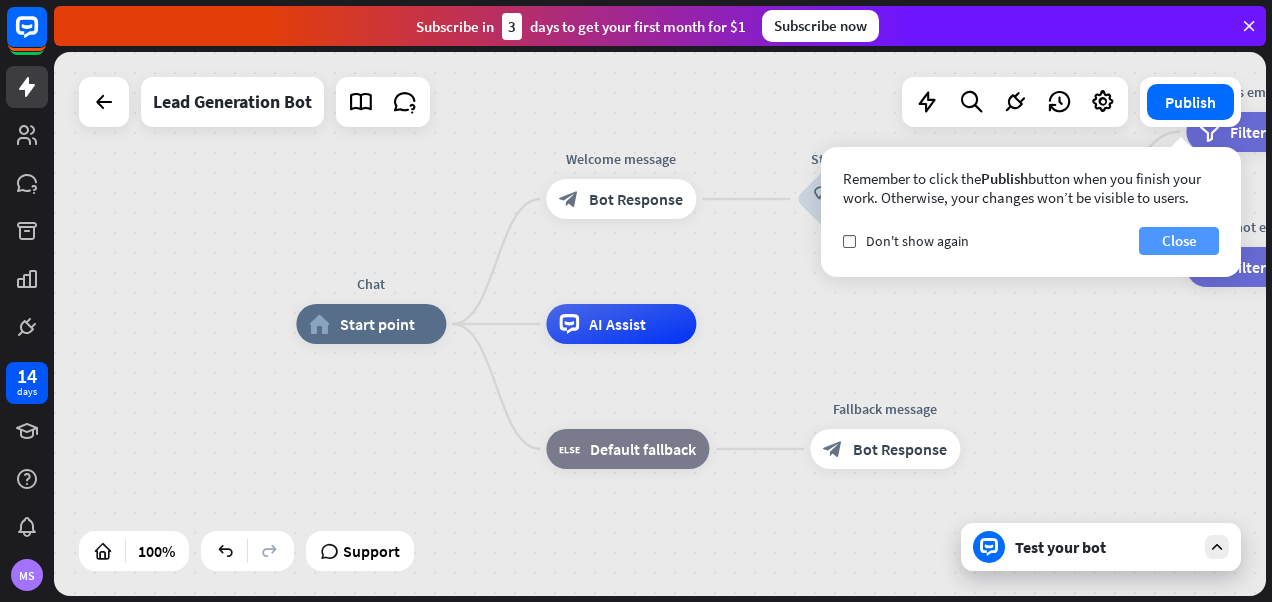 click on "Close" at bounding box center (1179, 241) 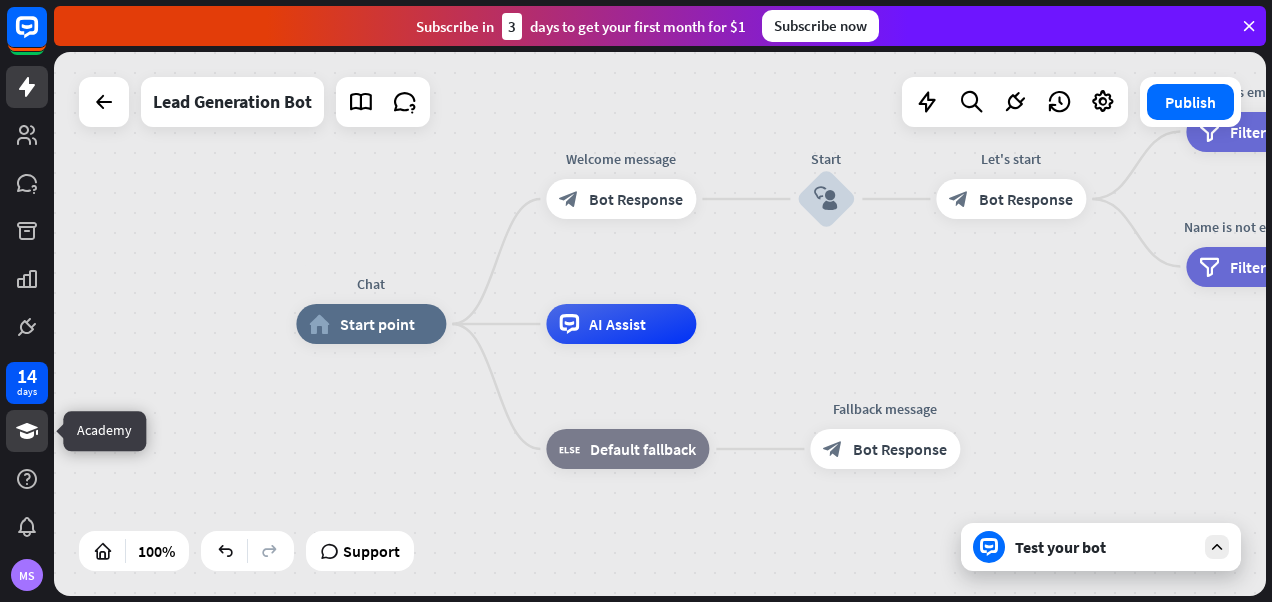 click 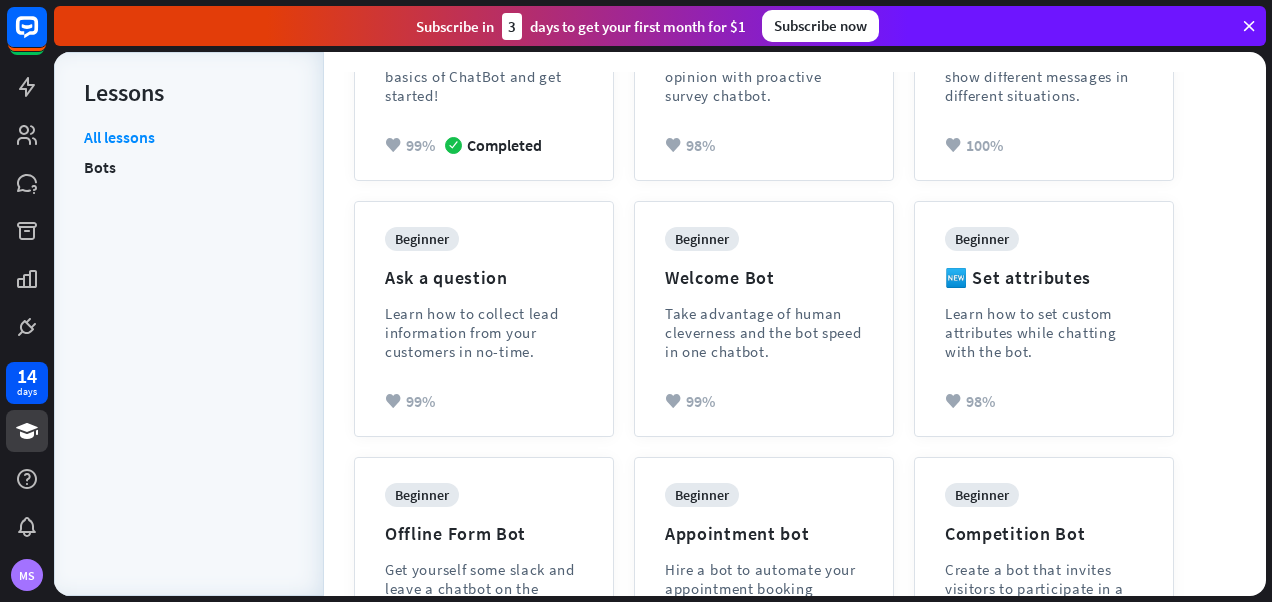 scroll, scrollTop: 0, scrollLeft: 0, axis: both 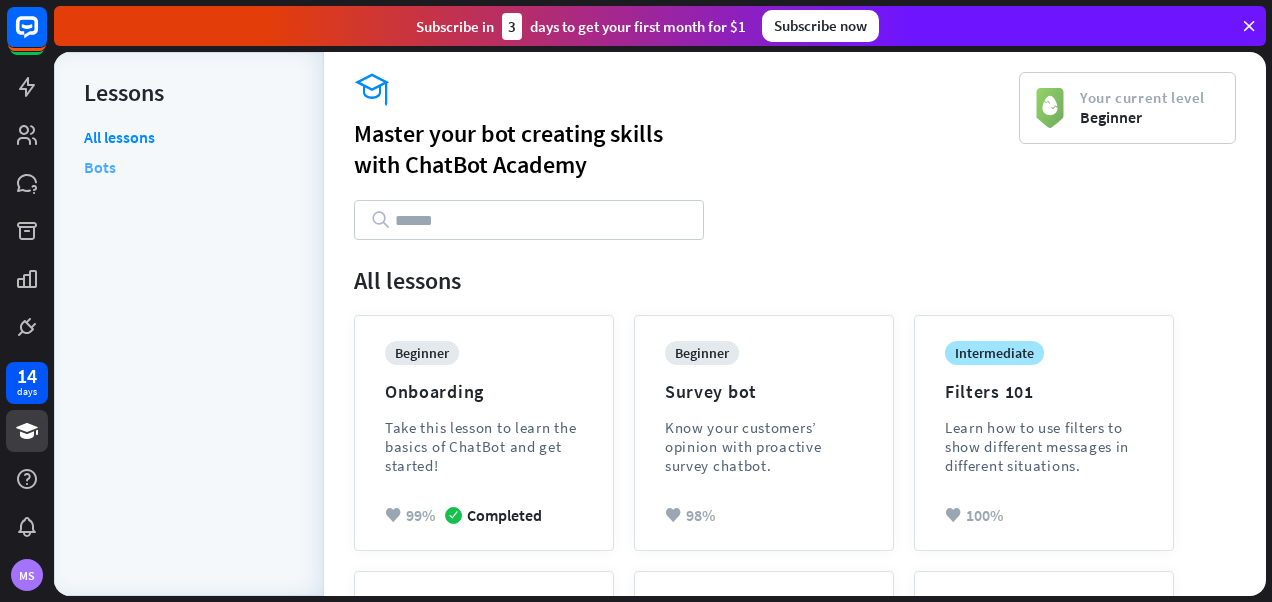 click on "Bots" at bounding box center (100, 167) 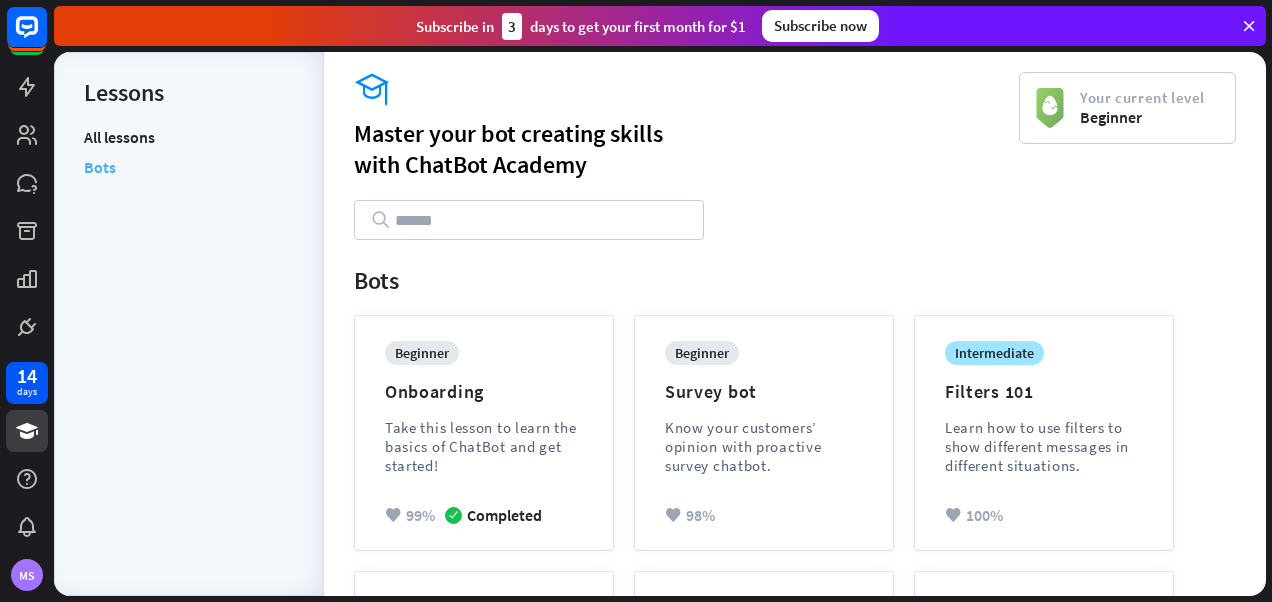 click on "Bots" at bounding box center (100, 167) 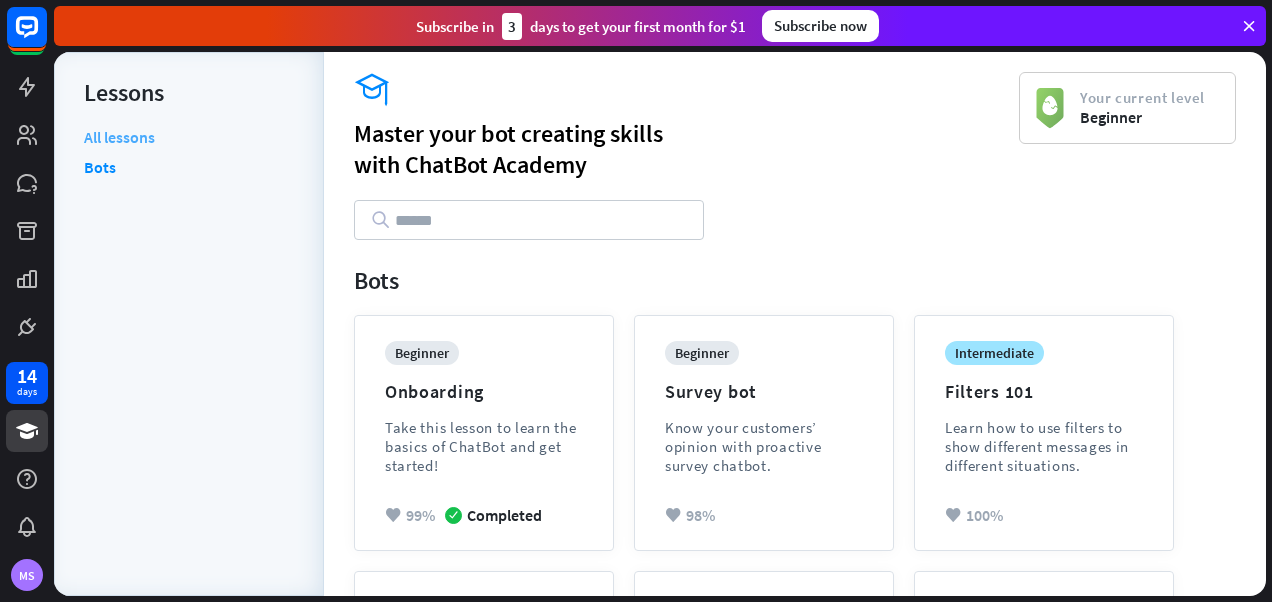 click on "All lessons" at bounding box center [119, 139] 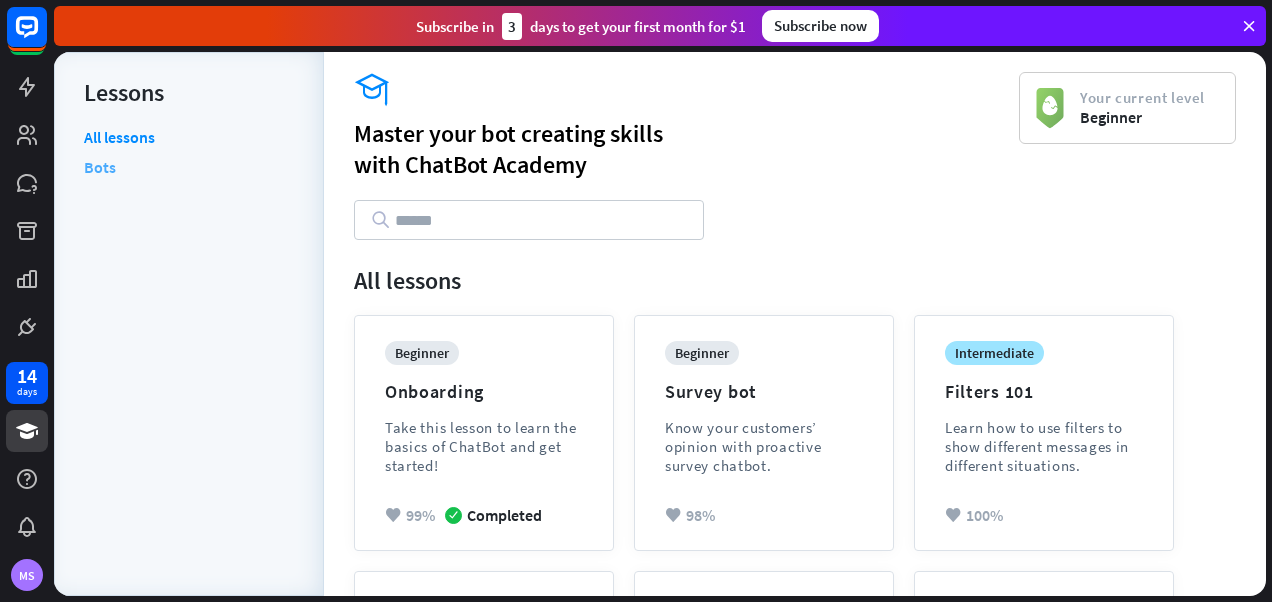 click on "Bots" at bounding box center [100, 167] 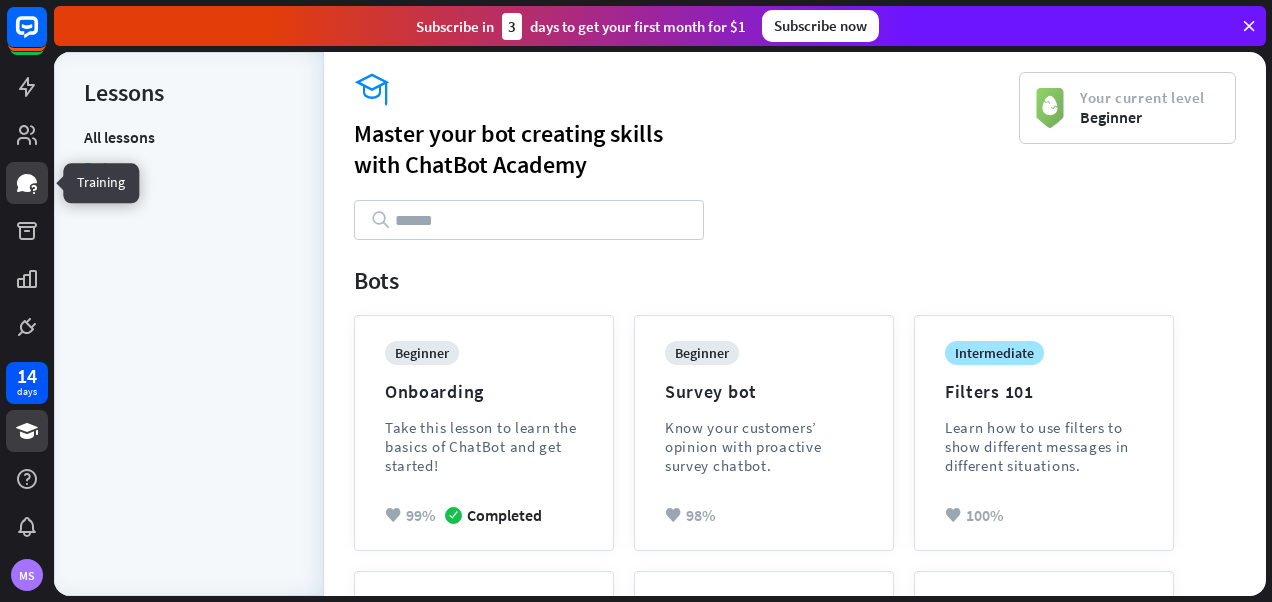 click at bounding box center (27, 183) 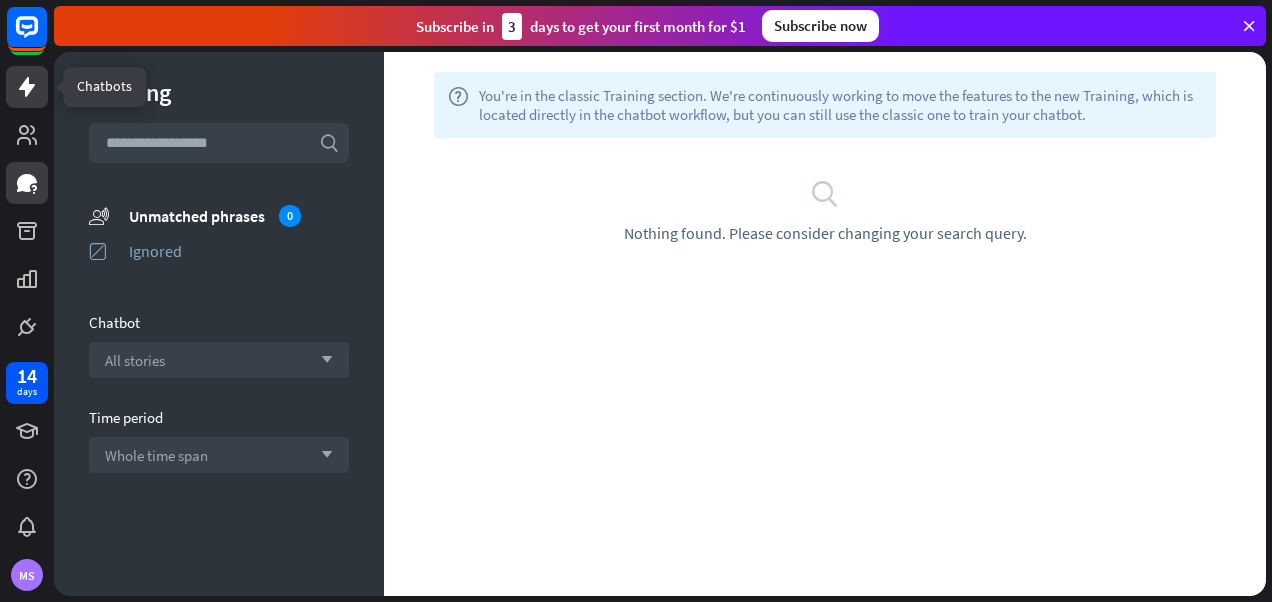 click 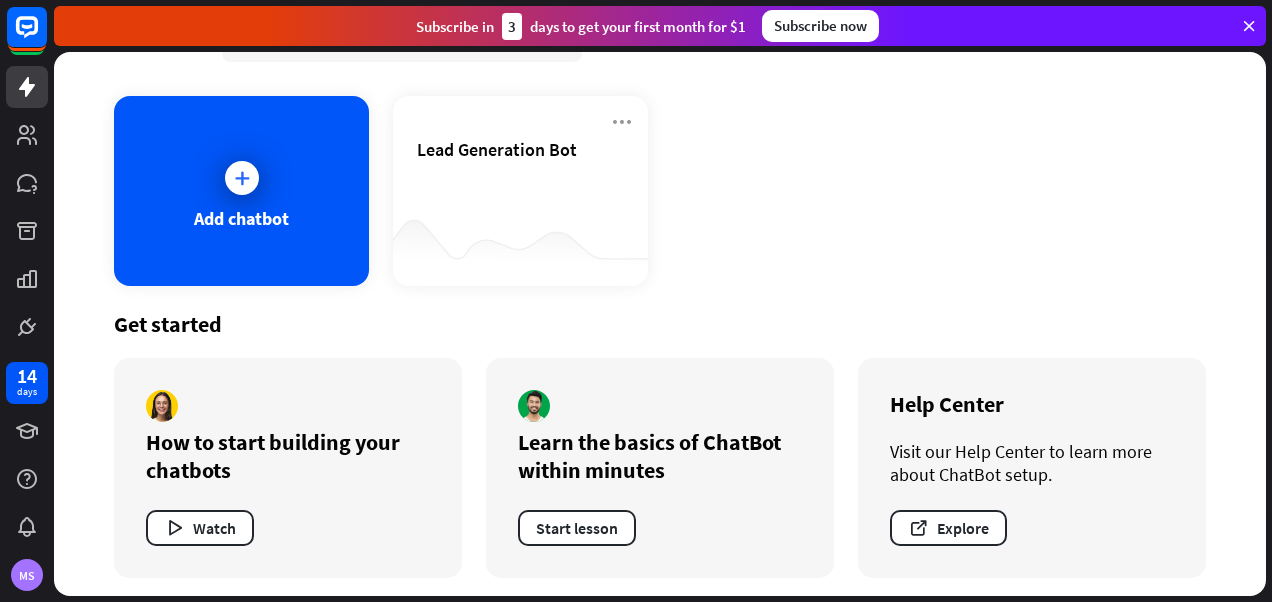 scroll, scrollTop: 76, scrollLeft: 0, axis: vertical 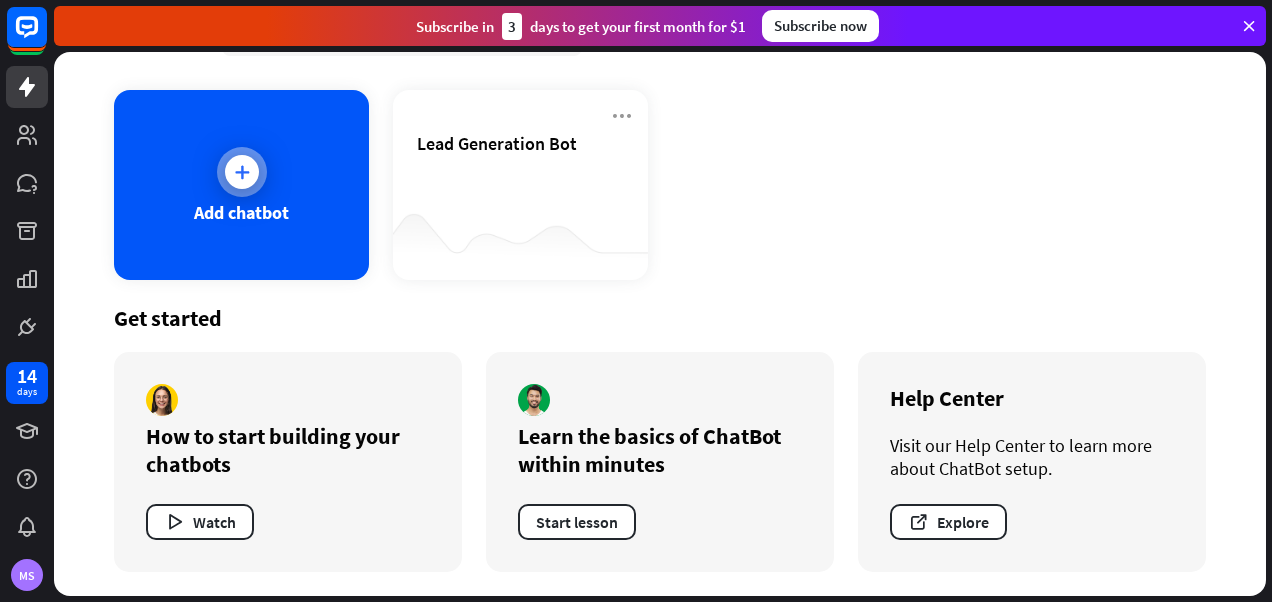 click at bounding box center [242, 172] 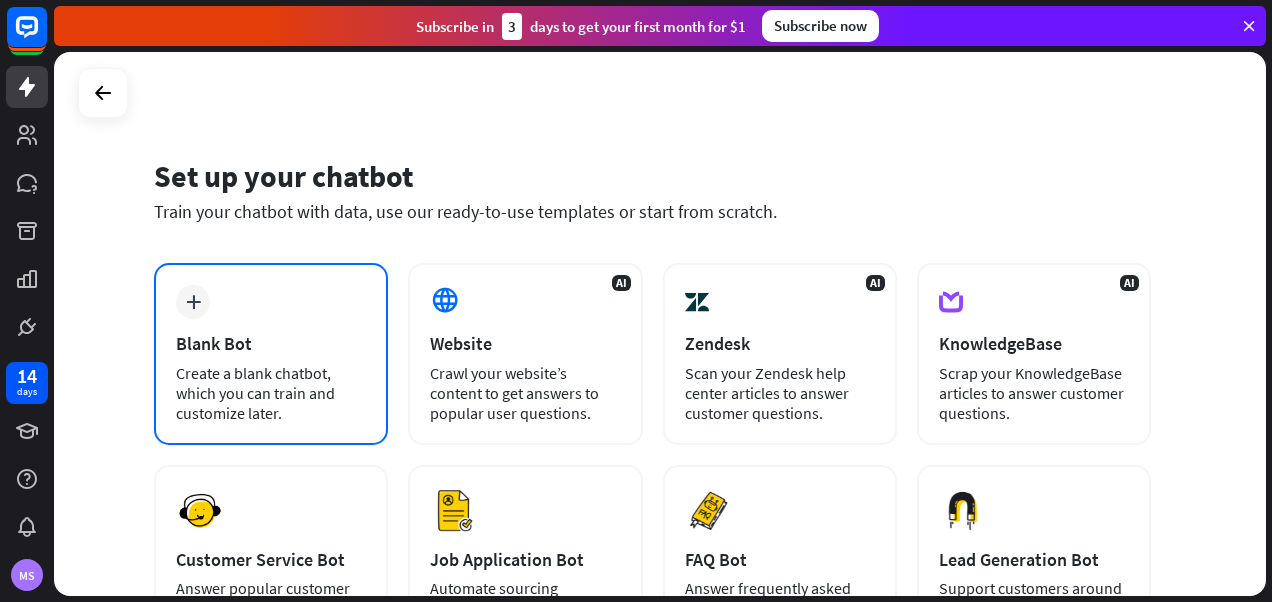 click on "plus" at bounding box center [193, 302] 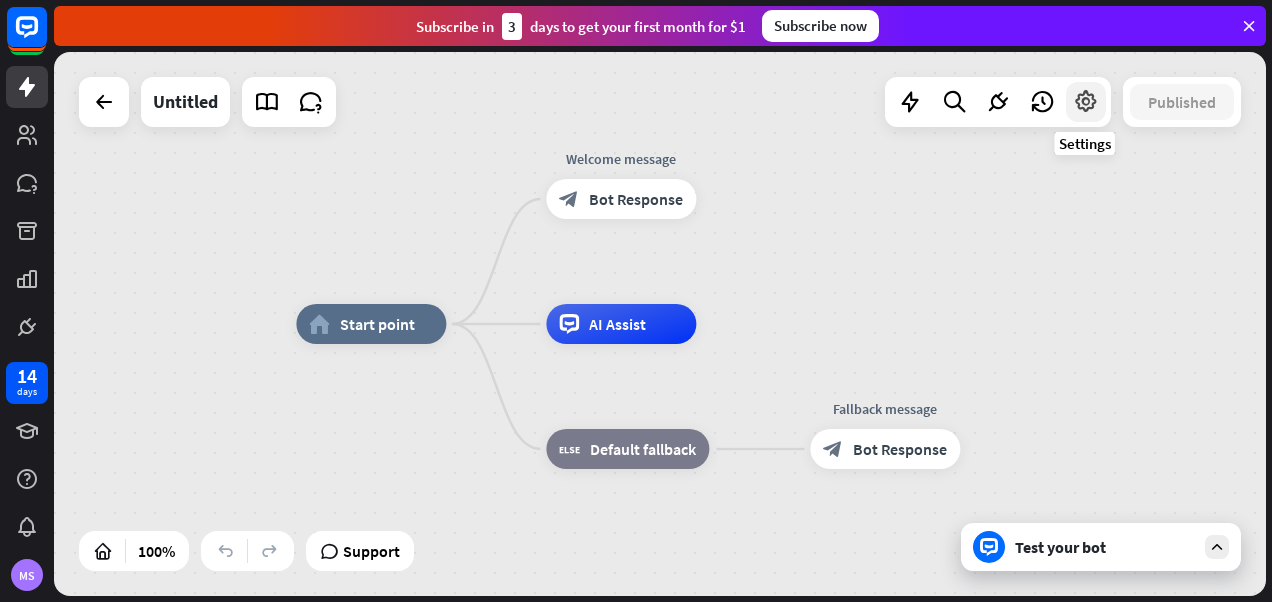 click at bounding box center [1086, 102] 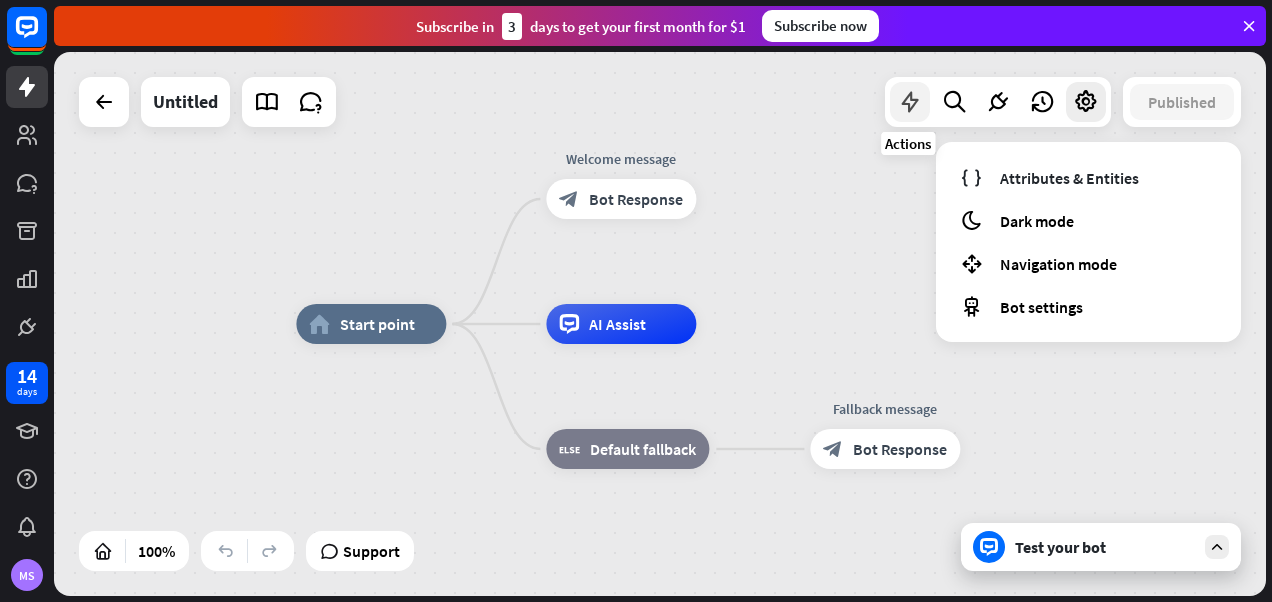 click at bounding box center [910, 102] 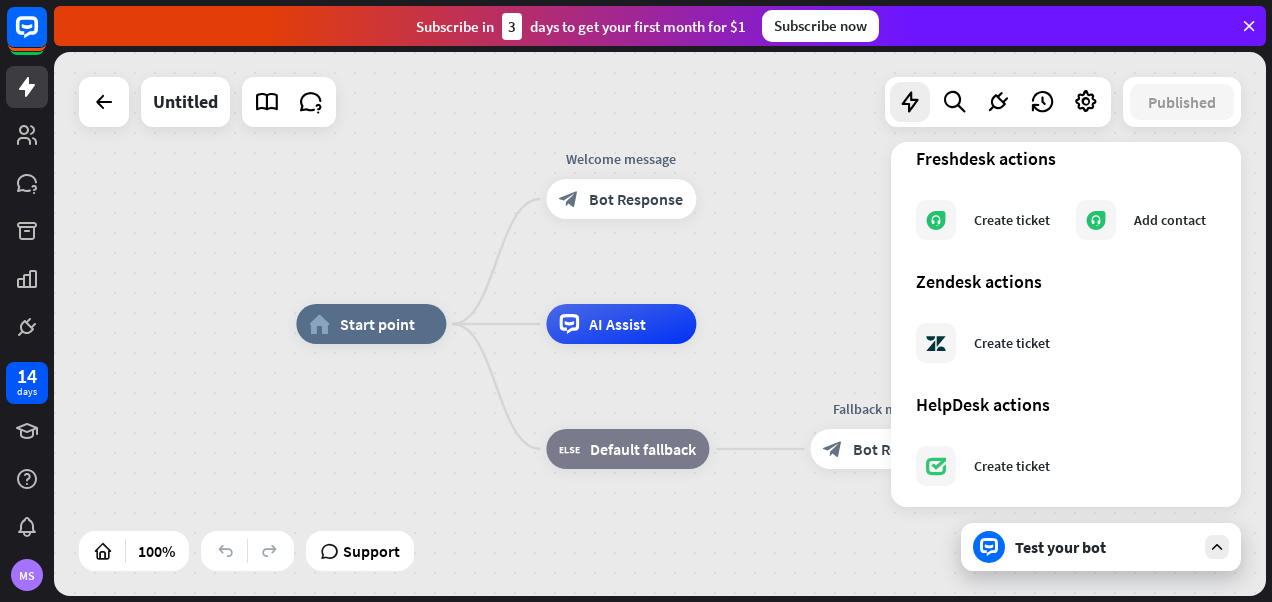 scroll, scrollTop: 1248, scrollLeft: 0, axis: vertical 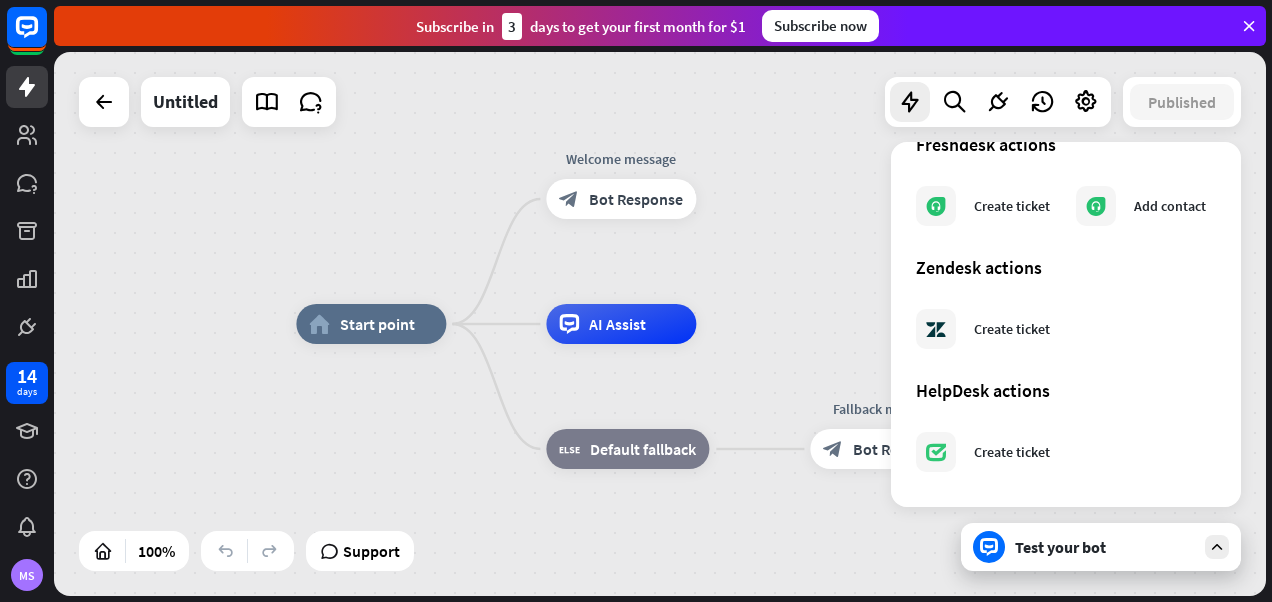 click on "home_2   Start point                 Welcome message   block_bot_response   Bot Response                     AI Assist                   block_fallback   Default fallback                 Fallback message   block_bot_response   Bot Response" at bounding box center [660, 324] 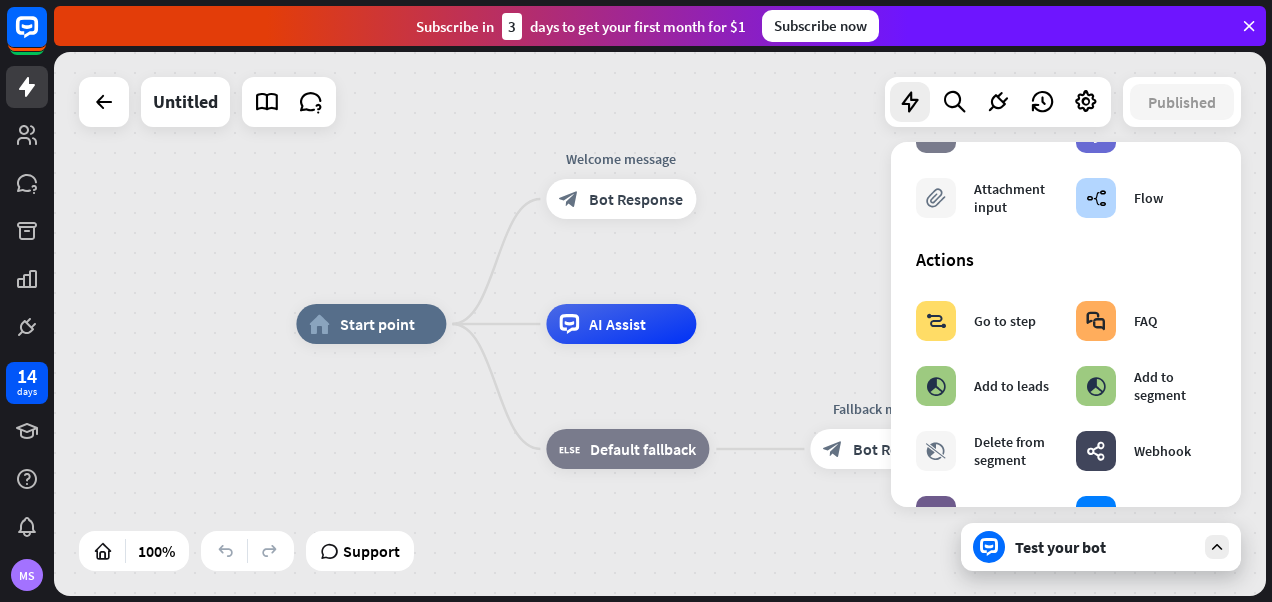 scroll, scrollTop: 0, scrollLeft: 0, axis: both 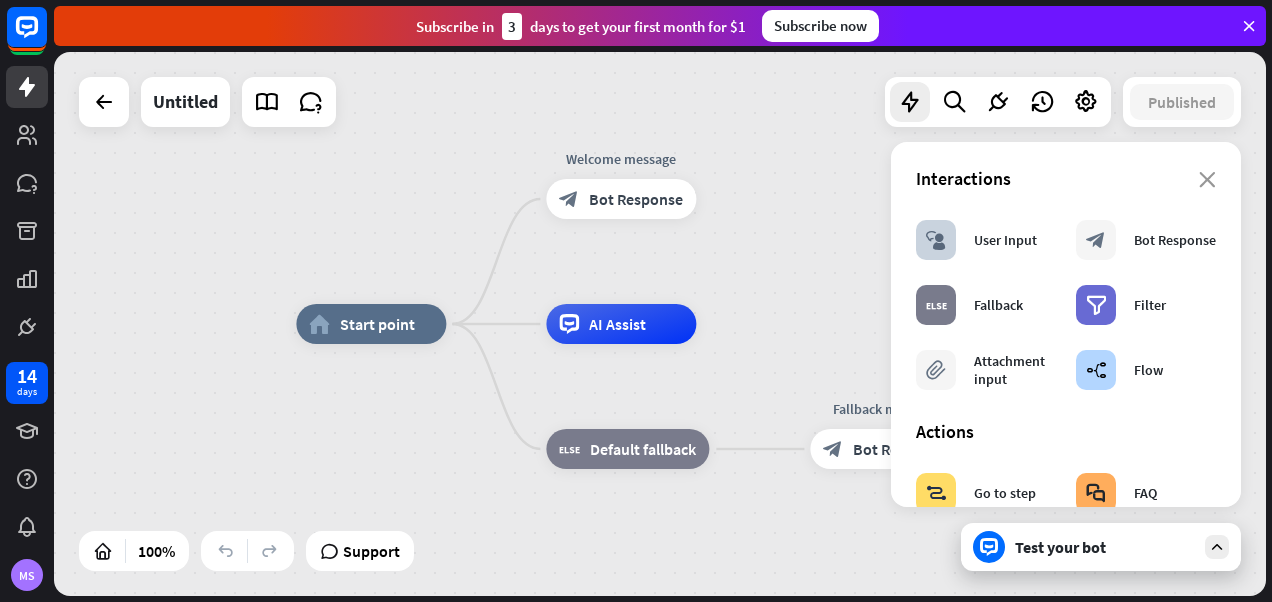 click on "home_2   Start point                 Welcome message   block_bot_response   Bot Response                     AI Assist                   block_fallback   Default fallback                 Fallback message   block_bot_response   Bot Response" at bounding box center (660, 324) 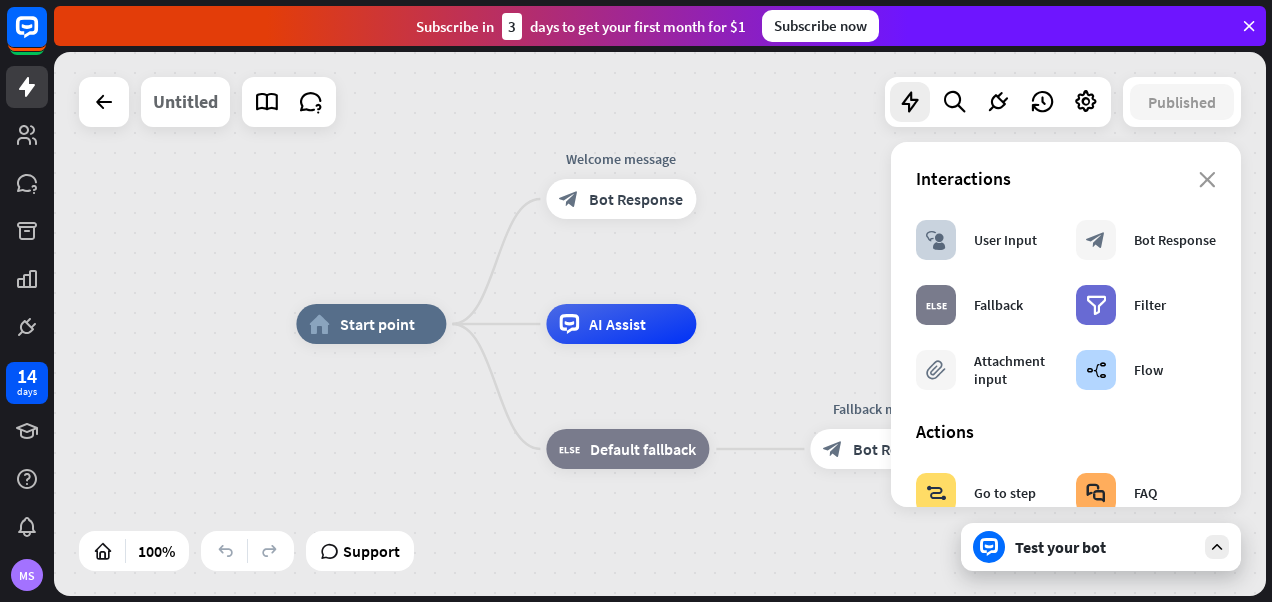 click on "Untitled" at bounding box center [185, 102] 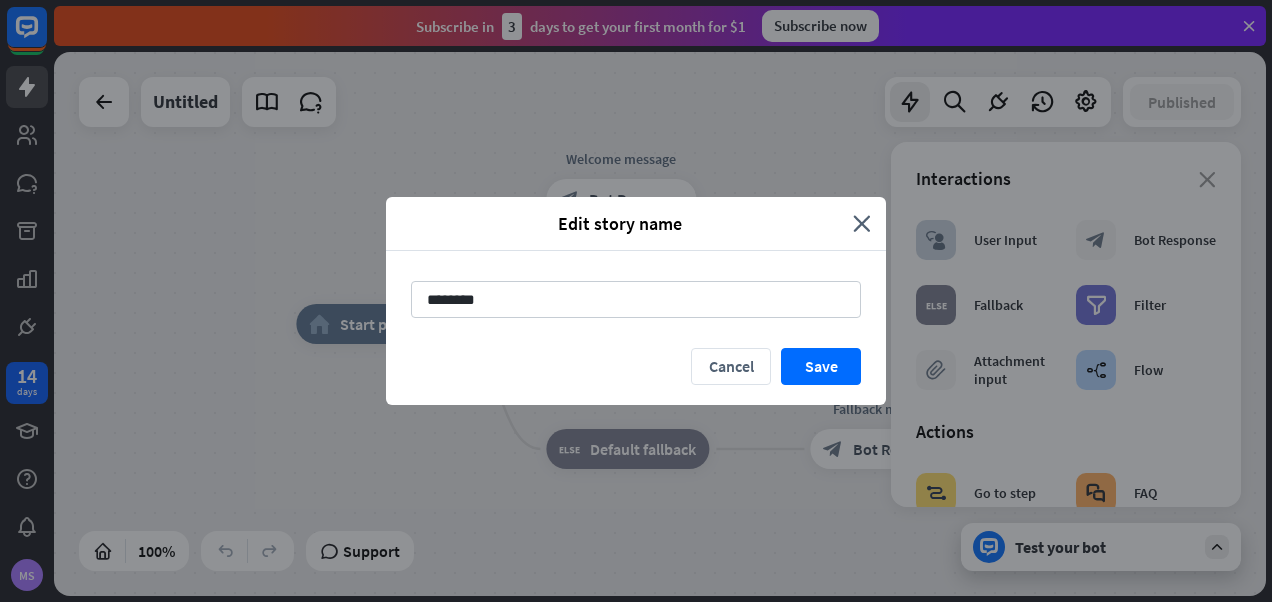 click on "Edit story name
close
********     Cancel   Save" at bounding box center (636, 301) 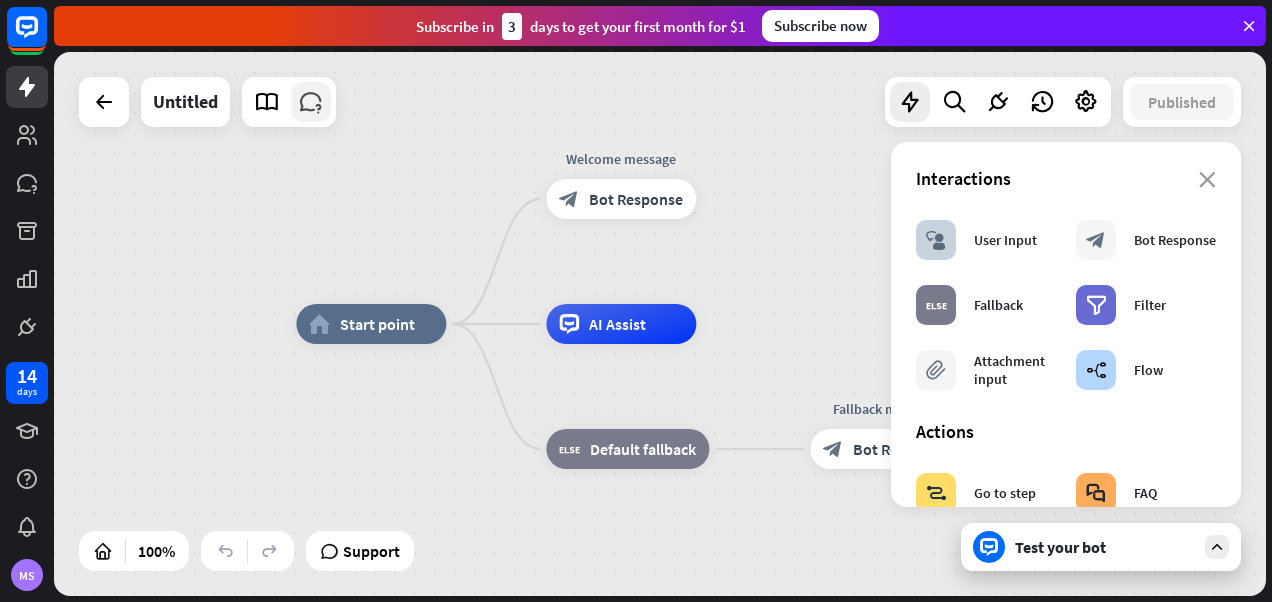 click at bounding box center [311, 102] 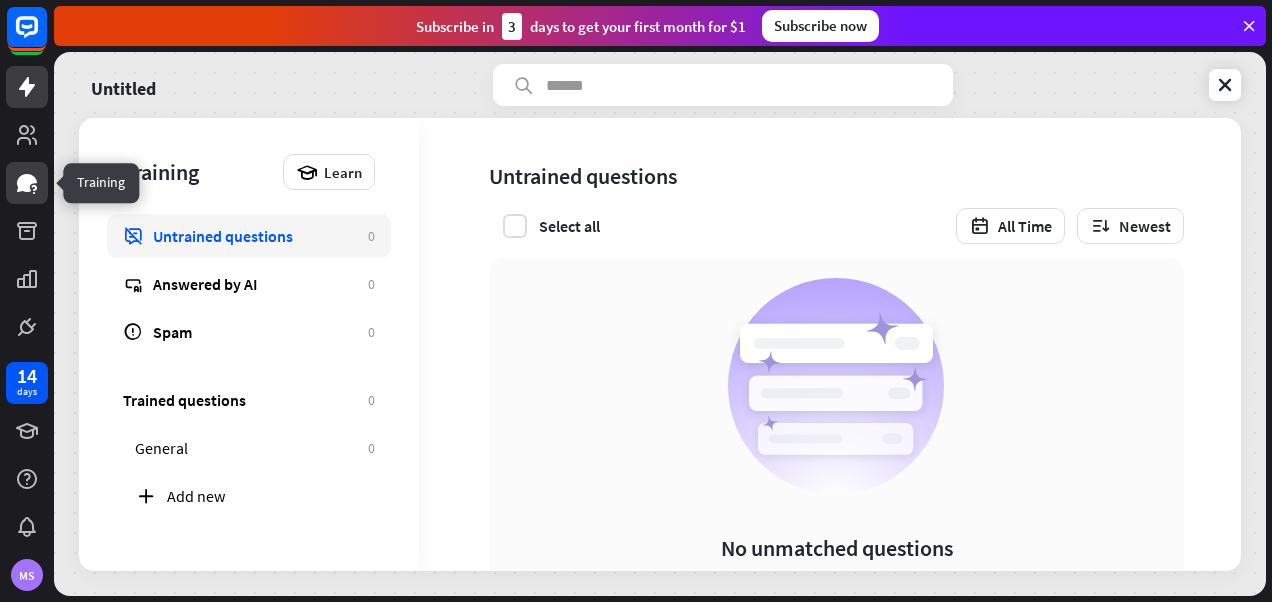 click 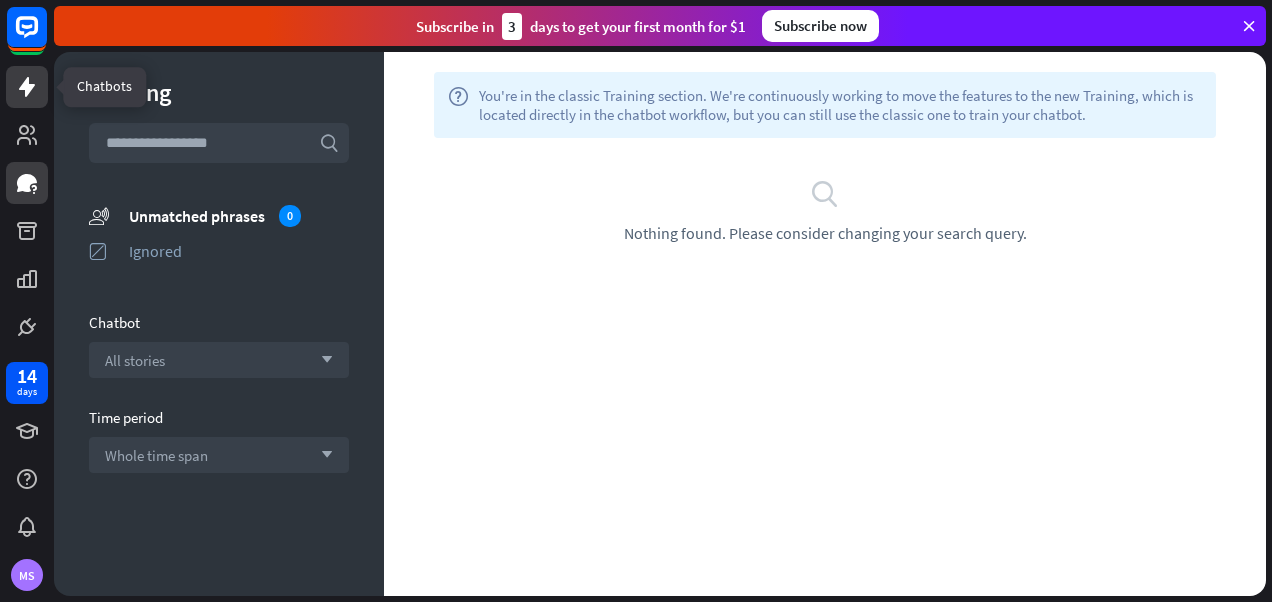 click 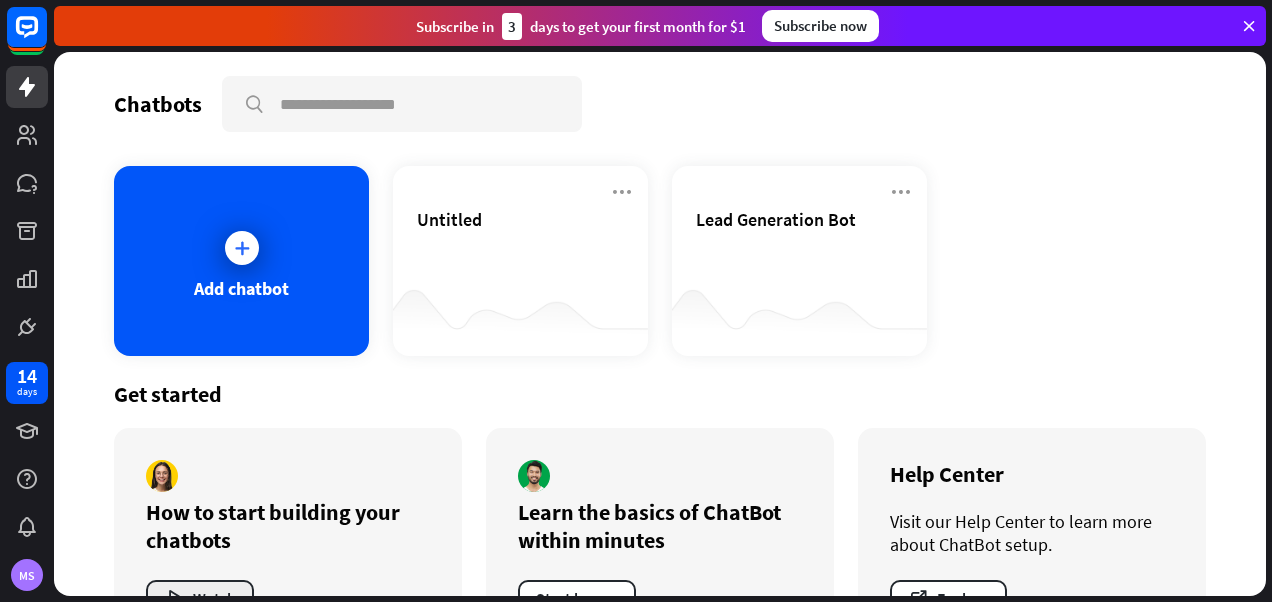 click on "Watch" at bounding box center (200, 598) 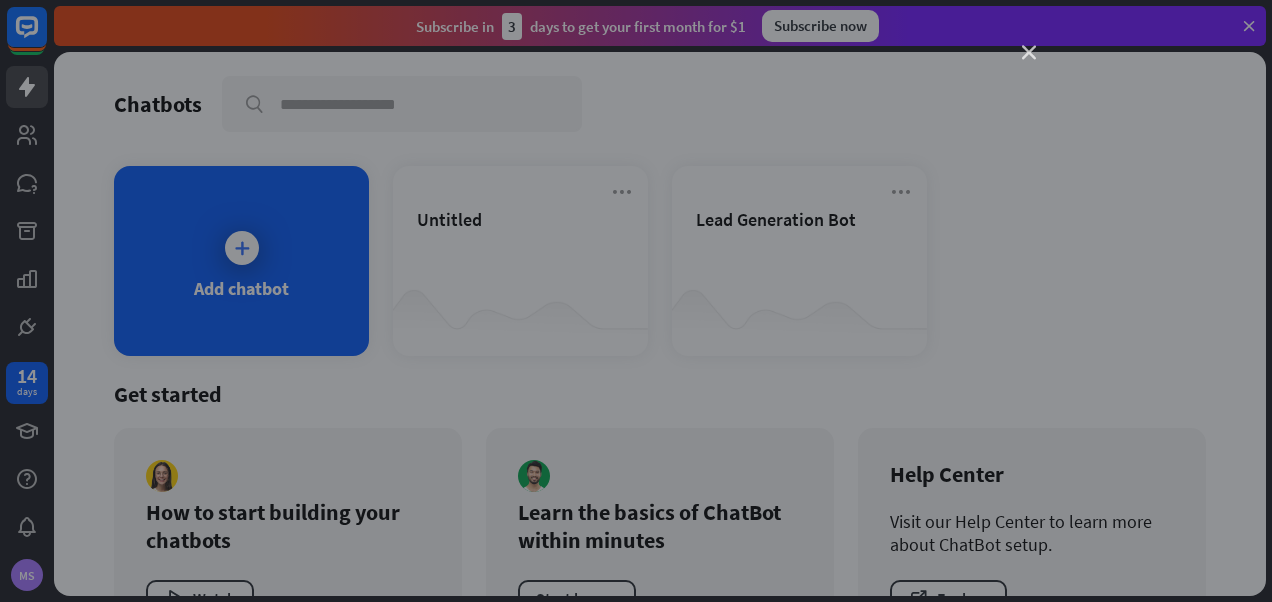 click on "close" at bounding box center (1029, 53) 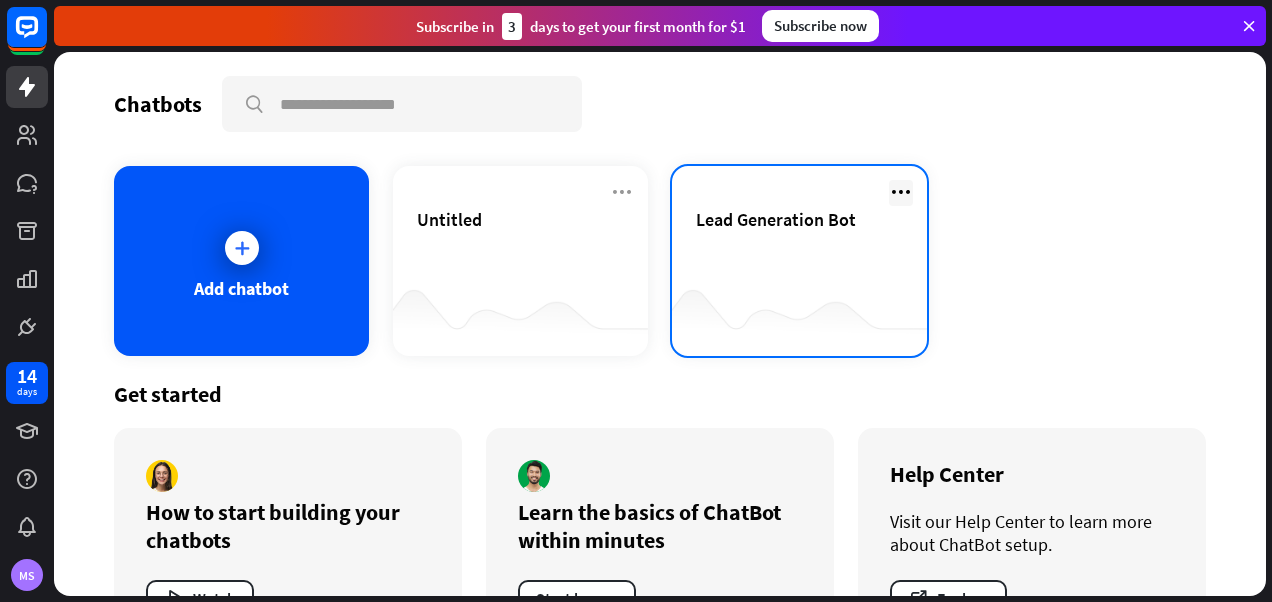 click at bounding box center (901, 192) 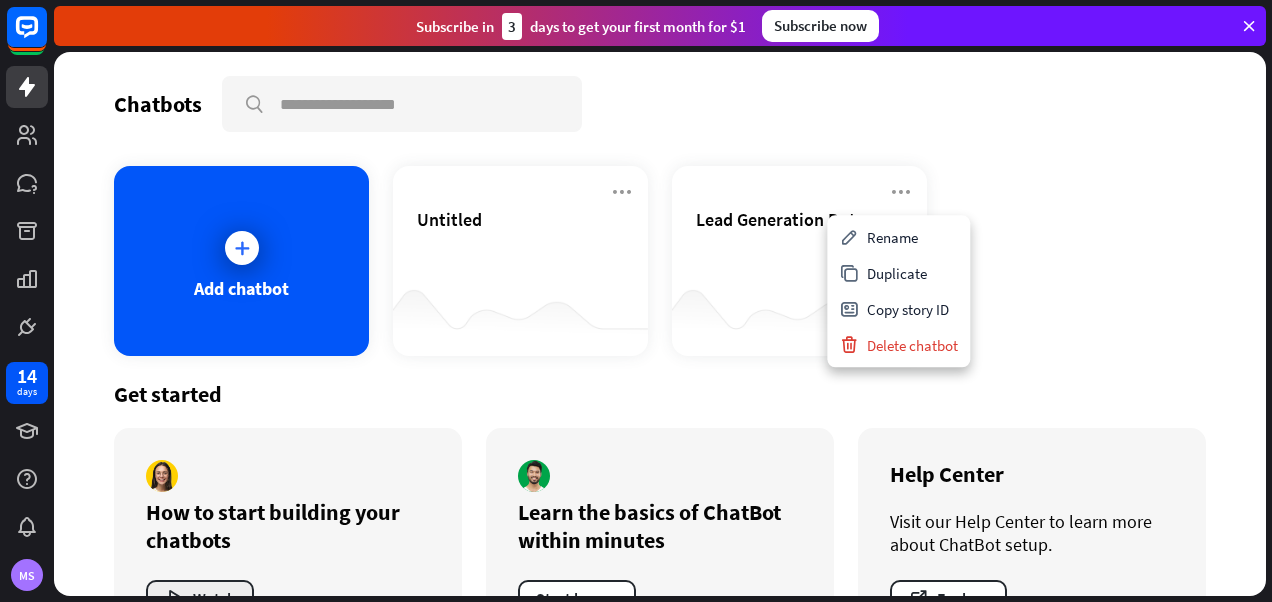 click on "Watch" at bounding box center (200, 598) 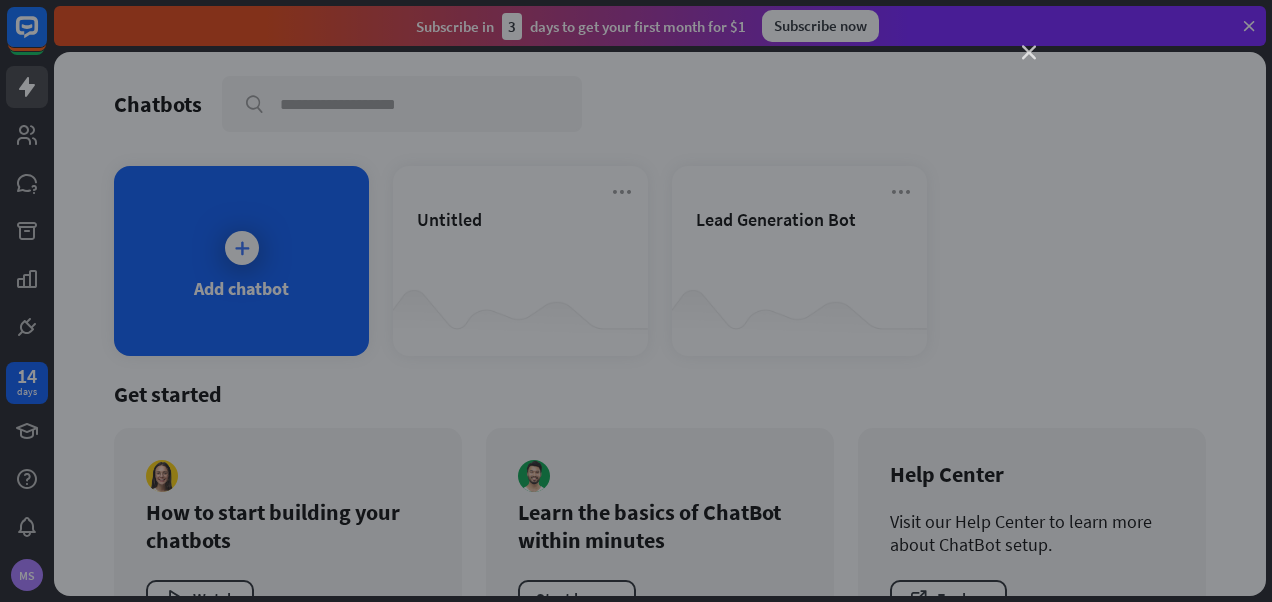 click on "close" at bounding box center [1029, 53] 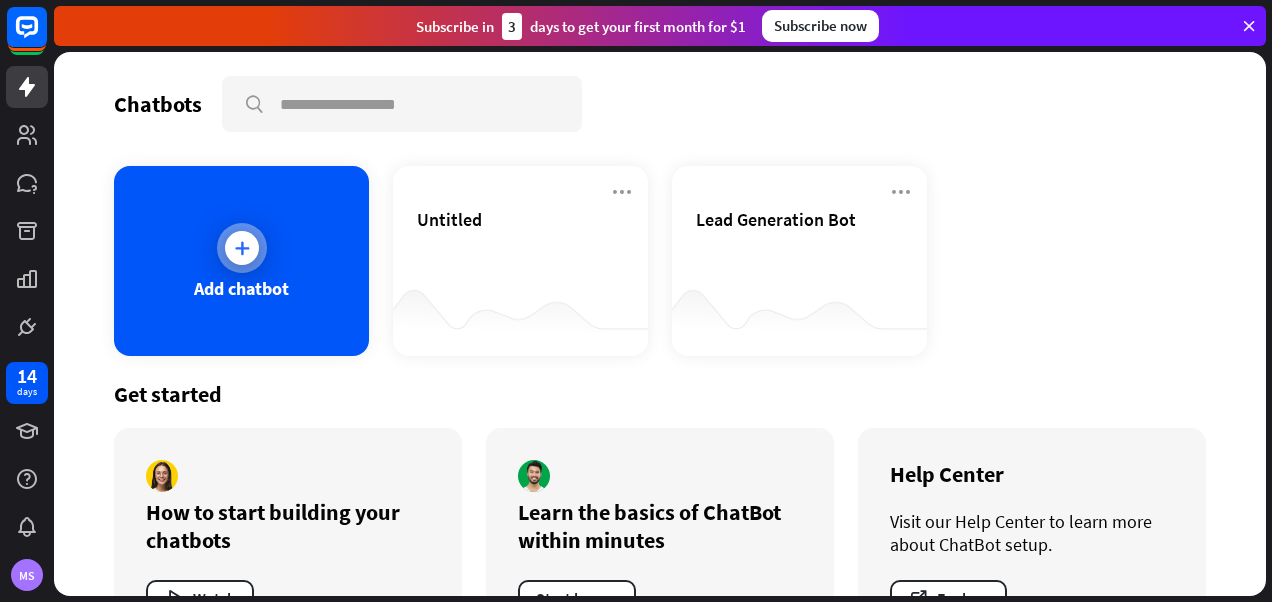 click at bounding box center (242, 248) 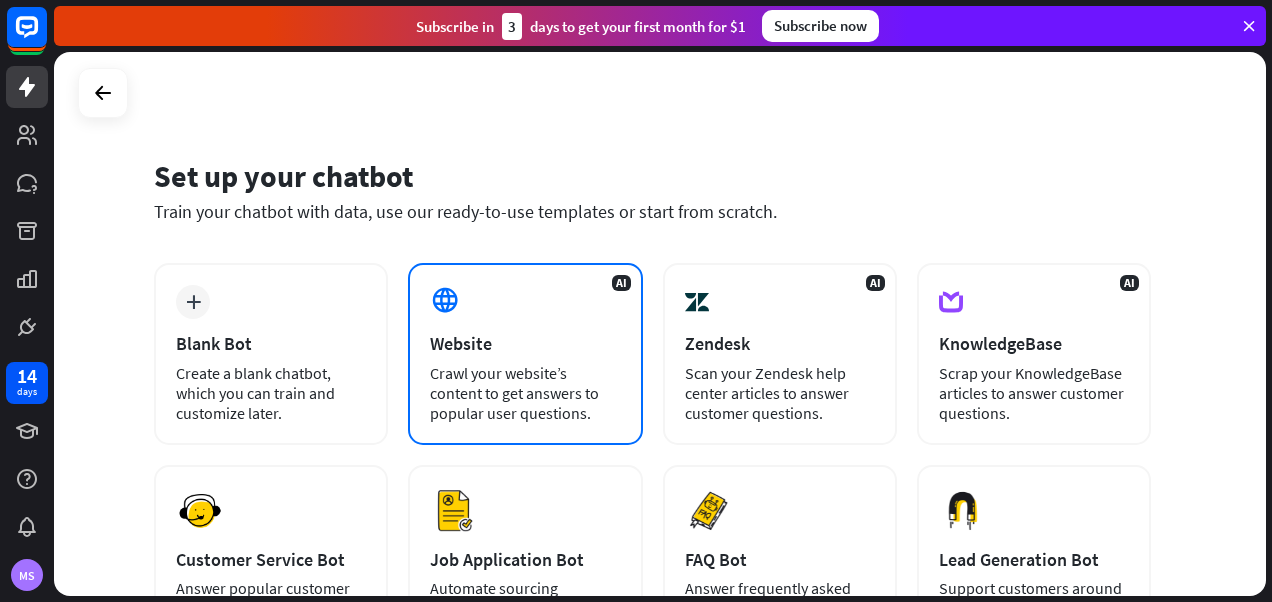 click on "Website" at bounding box center [525, 343] 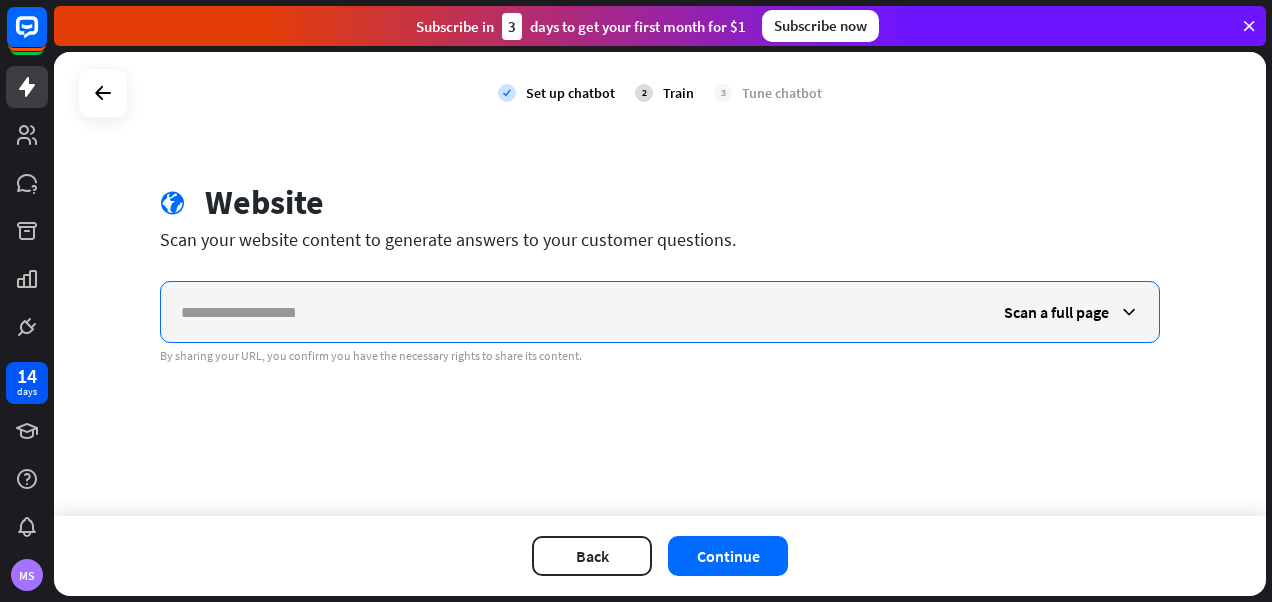 paste on "**********" 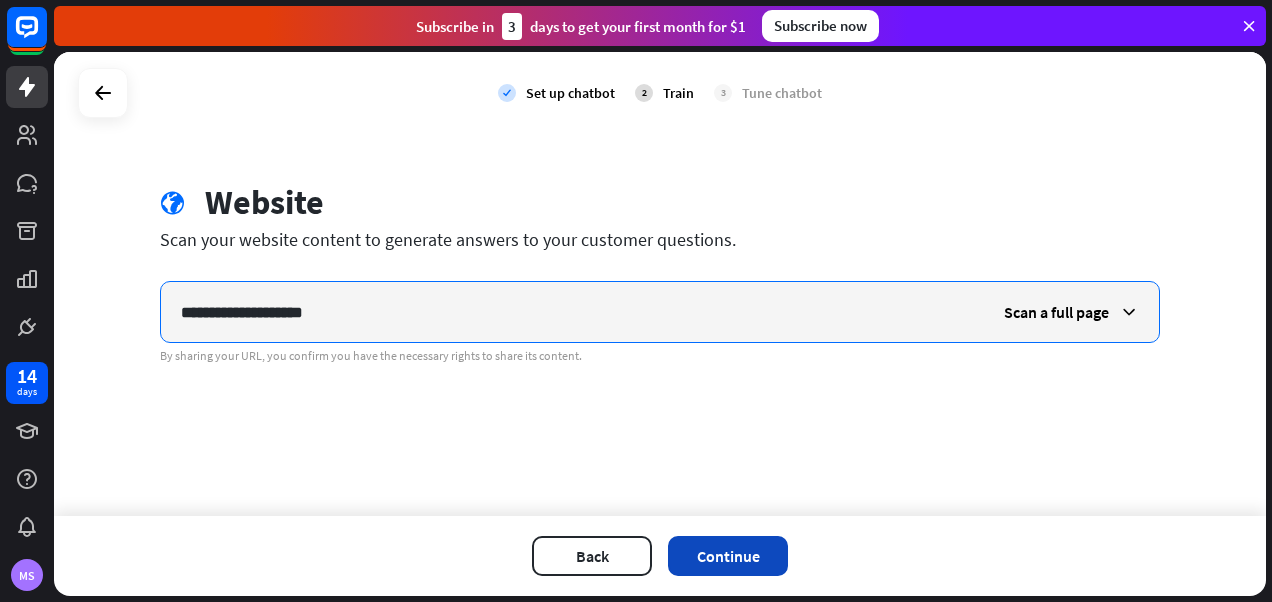 type on "**********" 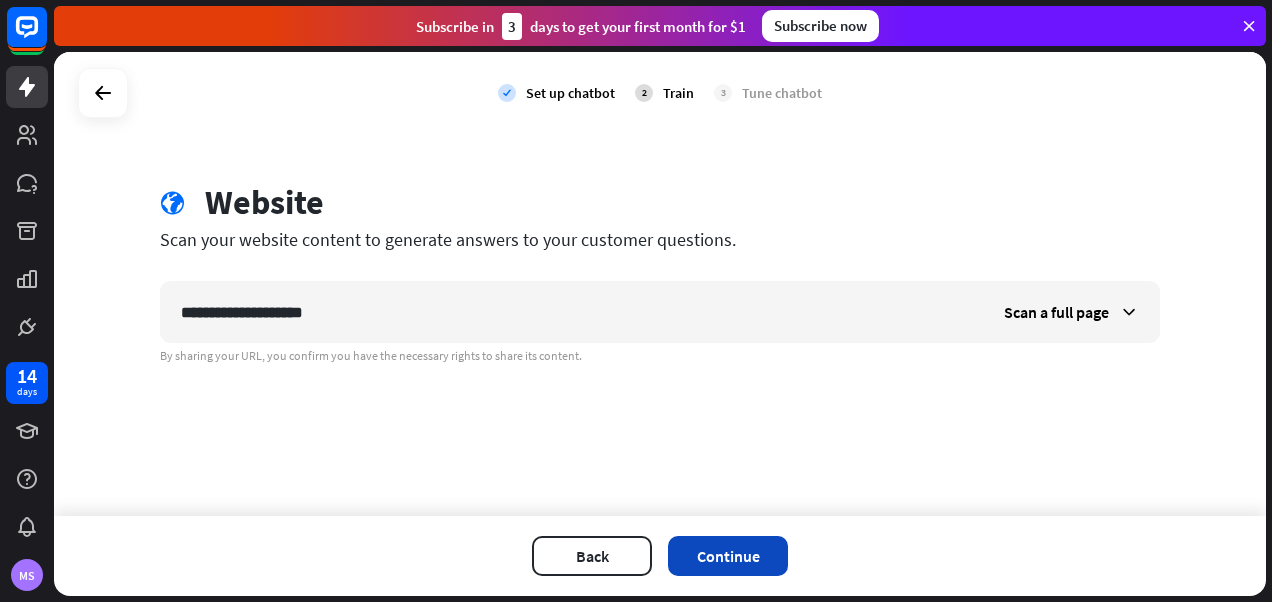 click on "Continue" at bounding box center [728, 556] 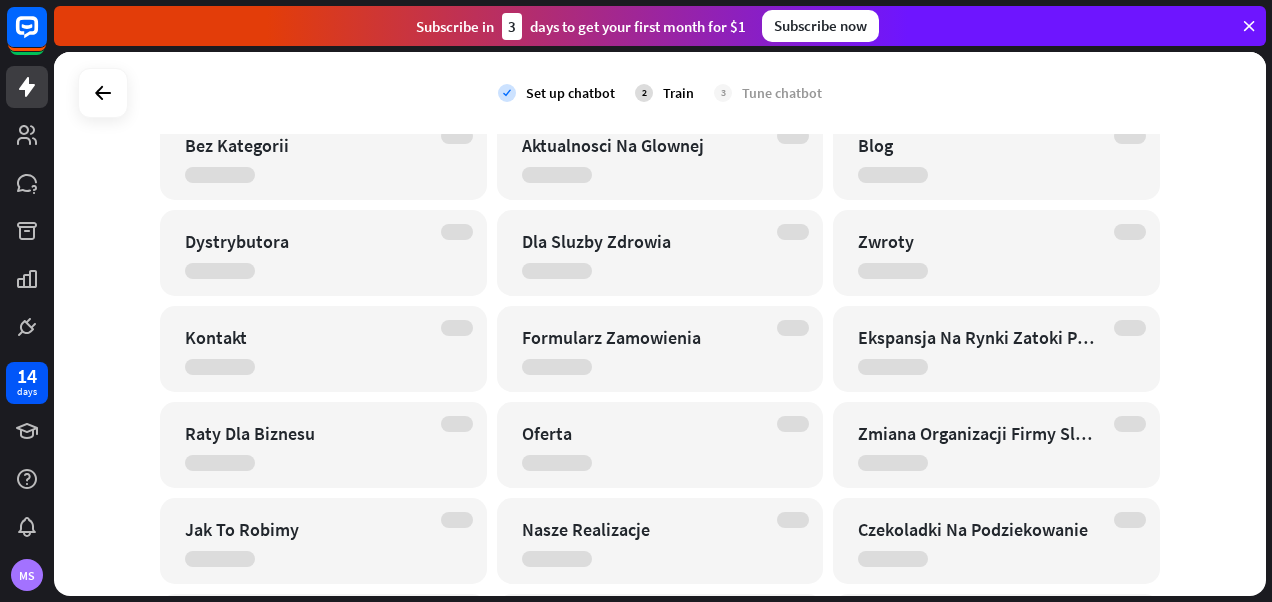 scroll, scrollTop: 309, scrollLeft: 0, axis: vertical 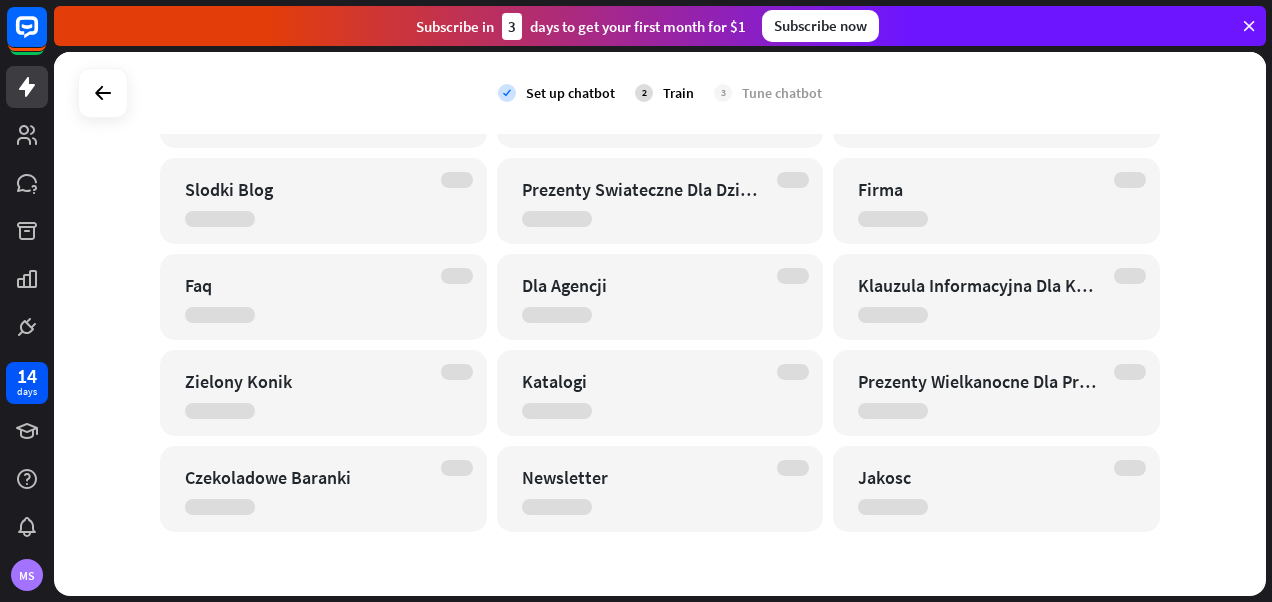 click on "14   days
MS
close
Product Help
First steps   Get started with ChatBot       Help Center   Follow step-by-step tutorials       Academy   Level up your skill set       Contact us   Connect with our Product Experts
Subscribe [DATE]
to get your first month for $1
Subscribe now           check   Set up chatbot   2   Train   3   Tune chatbot
Website
edit   [URL][DOMAIN_NAME]
Crawl your website to generate answers to users’ questions.
General       Aktualnosci       Spotkaj Sie Z Nami       Bez Kategorii       Aktualnosci Na Glownej" at bounding box center [636, 301] 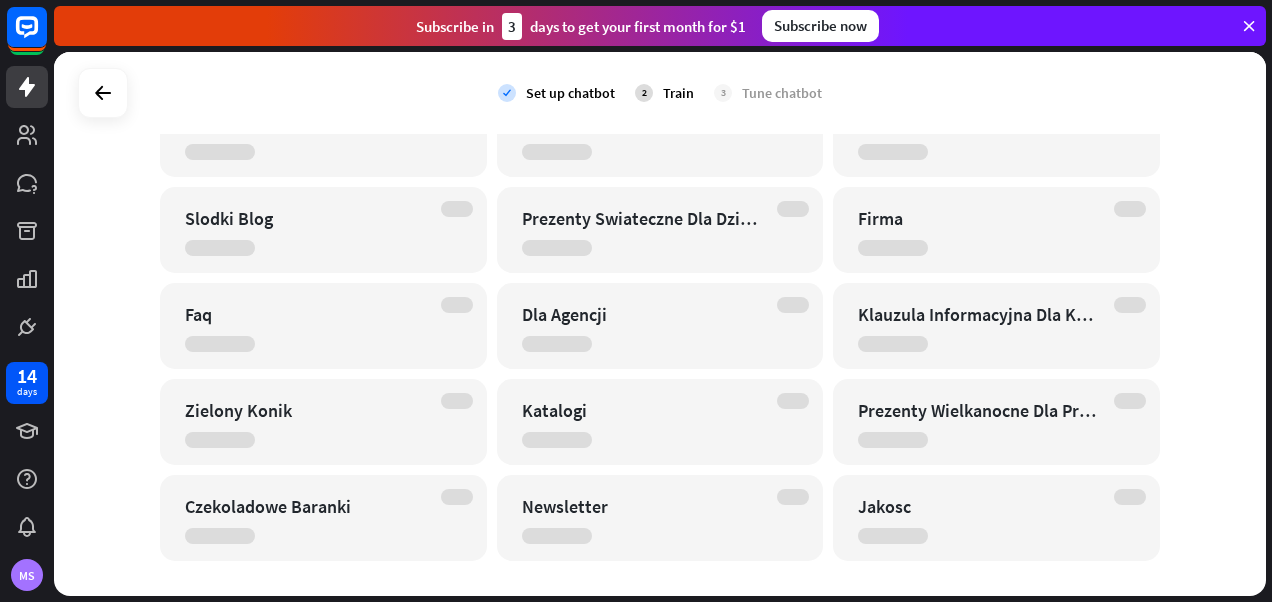 scroll, scrollTop: 796, scrollLeft: 0, axis: vertical 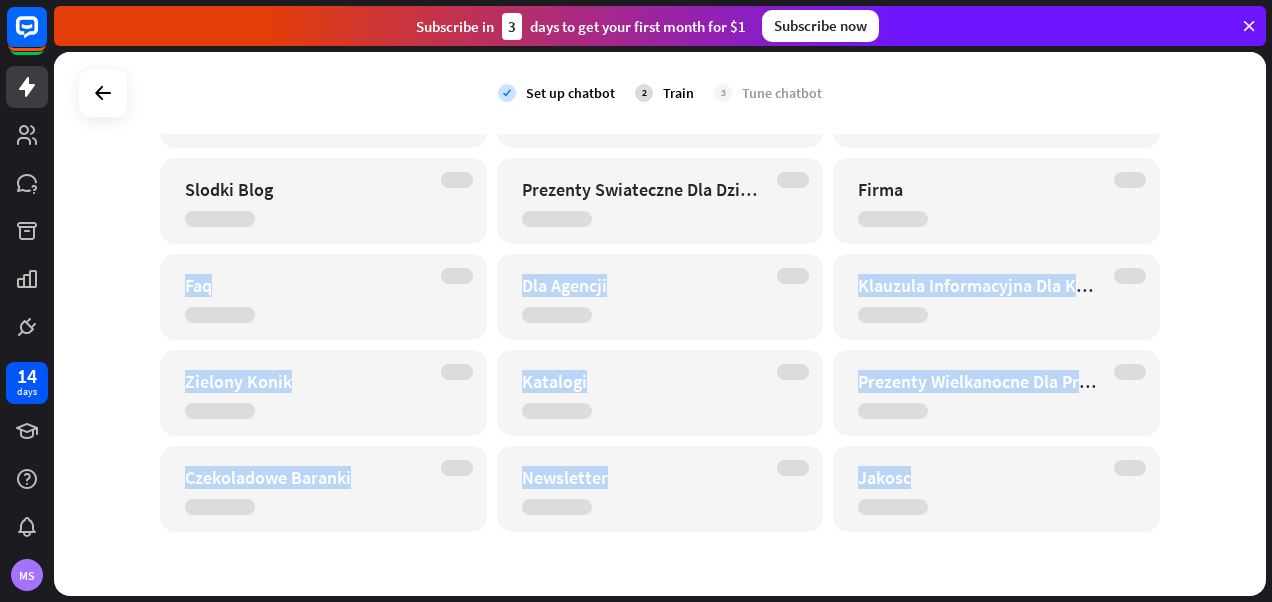 drag, startPoint x: 1269, startPoint y: 440, endPoint x: 1244, endPoint y: 201, distance: 240.30397 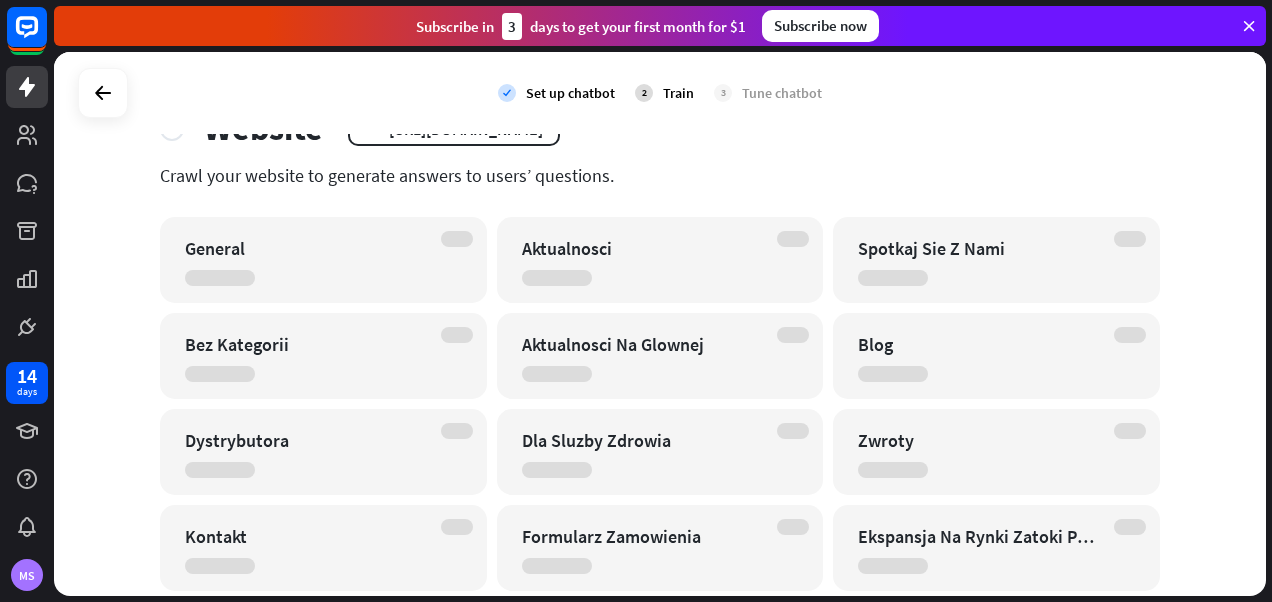 scroll, scrollTop: 0, scrollLeft: 0, axis: both 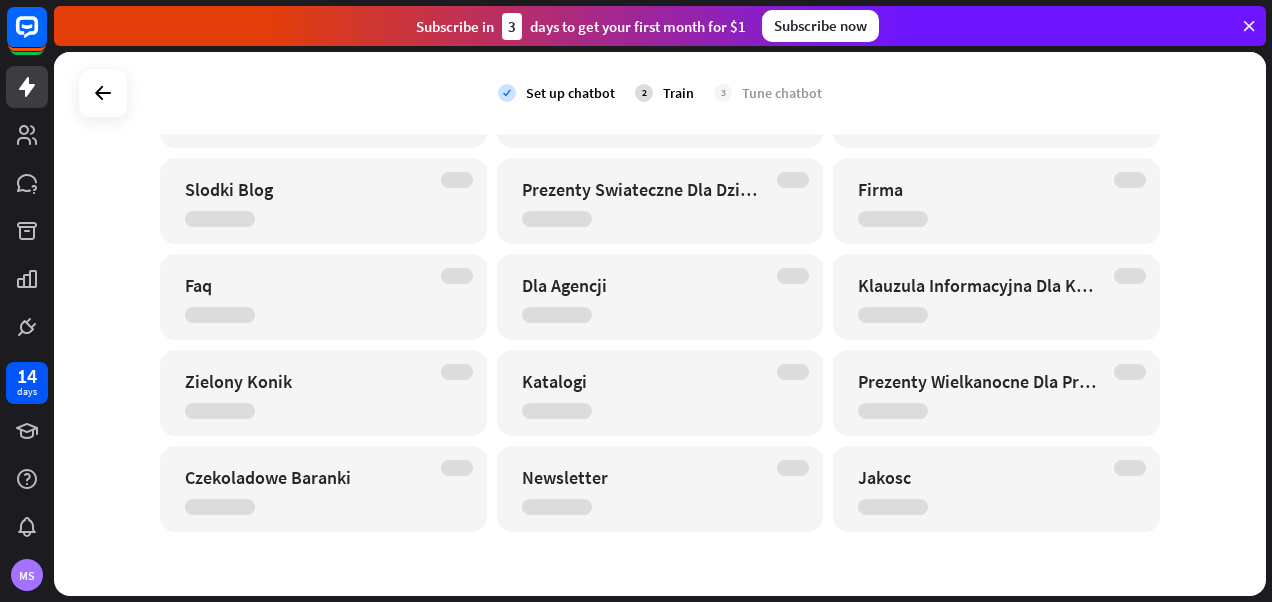click on "check   Set up chatbot   2   Train   3   Tune chatbot
Website
edit   [URL][DOMAIN_NAME]
Crawl your website to generate answers to users’ questions.
General       Aktualnosci       Spotkaj Sie Z Nami       Bez Kategorii       Aktualnosci Na Glownej       Blog       Dystrybutora       Dla Sluzby Zdrowia       Zwroty       Kontakt       Formularz Zamowienia       Ekspansja Na Rynki Zatoki Perskiej Marki Slodkie       Raty Dla Biznesu       Oferta       Zmiana Organizacji Firmy Slodkie Upominki Modyfikacja Procesow Zakupowych       Jak To Robimy       Nasze Realizacje       Czekoladki Na Podziekowanie       Mapa Strony       Nagrody I Wyroznienia       Oryginalne Prezenty Dla Pracownikow       Slodki Blog       Prezenty Swiateczne Dla Dzieci Pracownikow       Firma       Faq       Dla Agencji       Klauzula Informacyjna Dla Kandydata Do Pracy       Zielony Konik       Katalogi       Prezenty Wielkanocne Dla Pracownikow" at bounding box center (660, 324) 